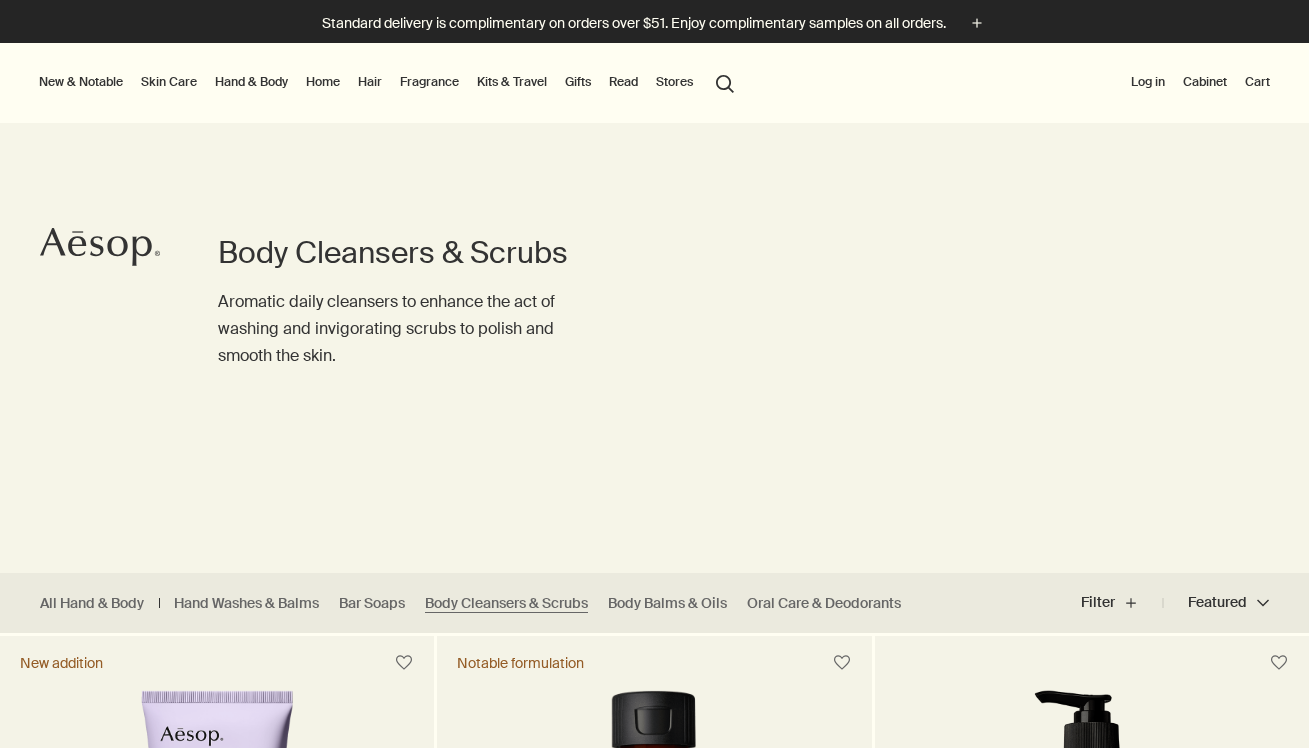 scroll, scrollTop: 0, scrollLeft: 0, axis: both 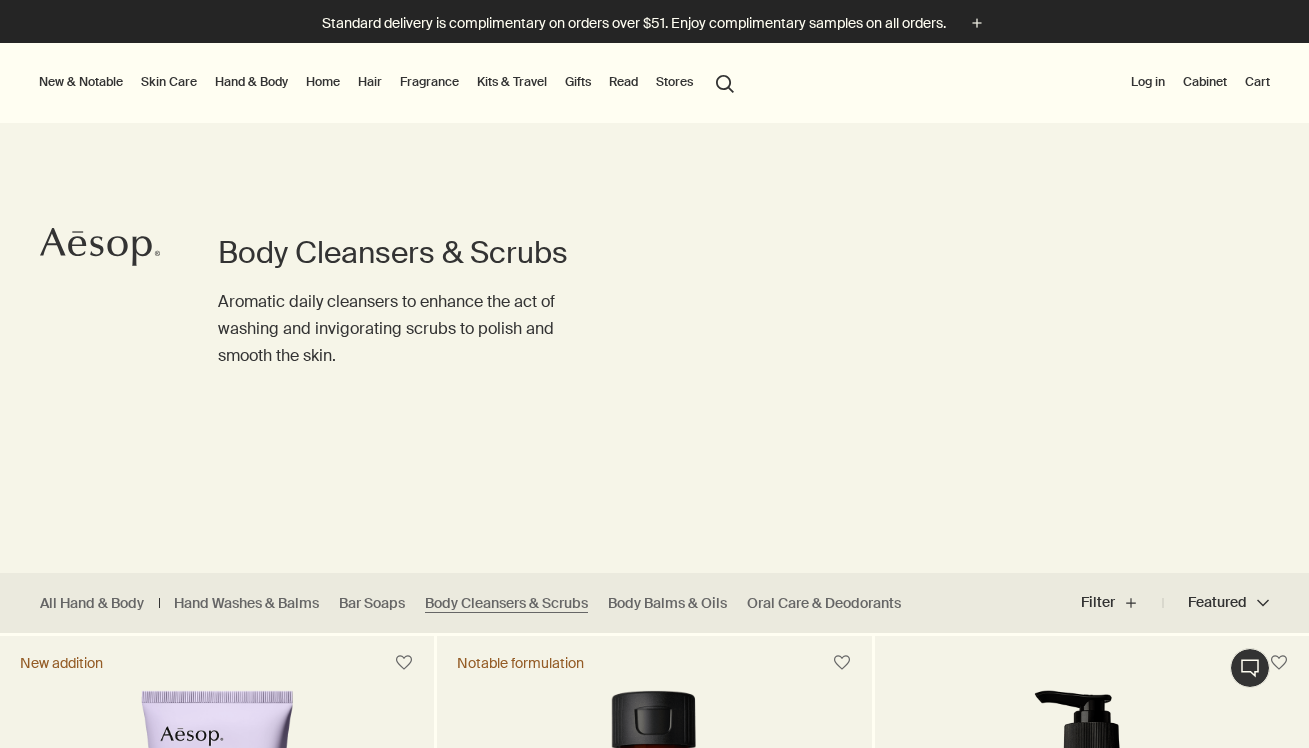 click on "search Search" at bounding box center [725, 82] 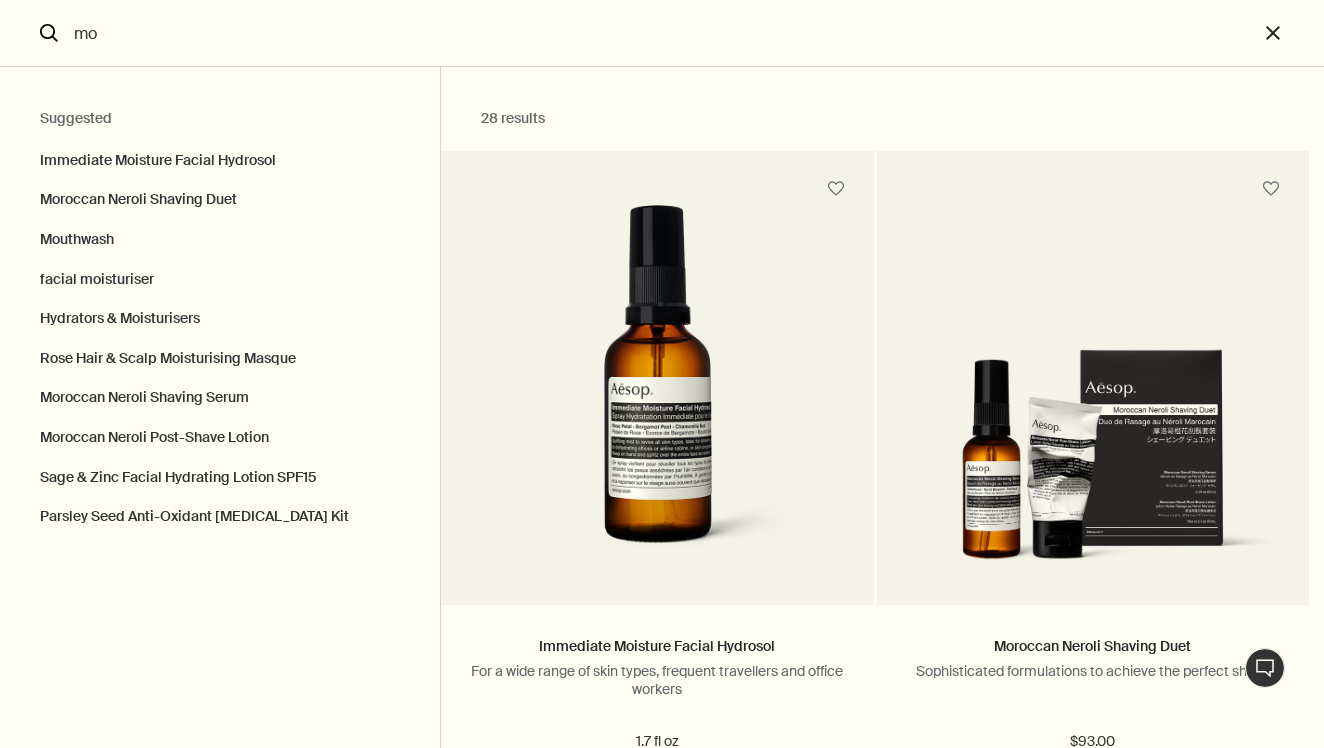 scroll, scrollTop: 0, scrollLeft: 0, axis: both 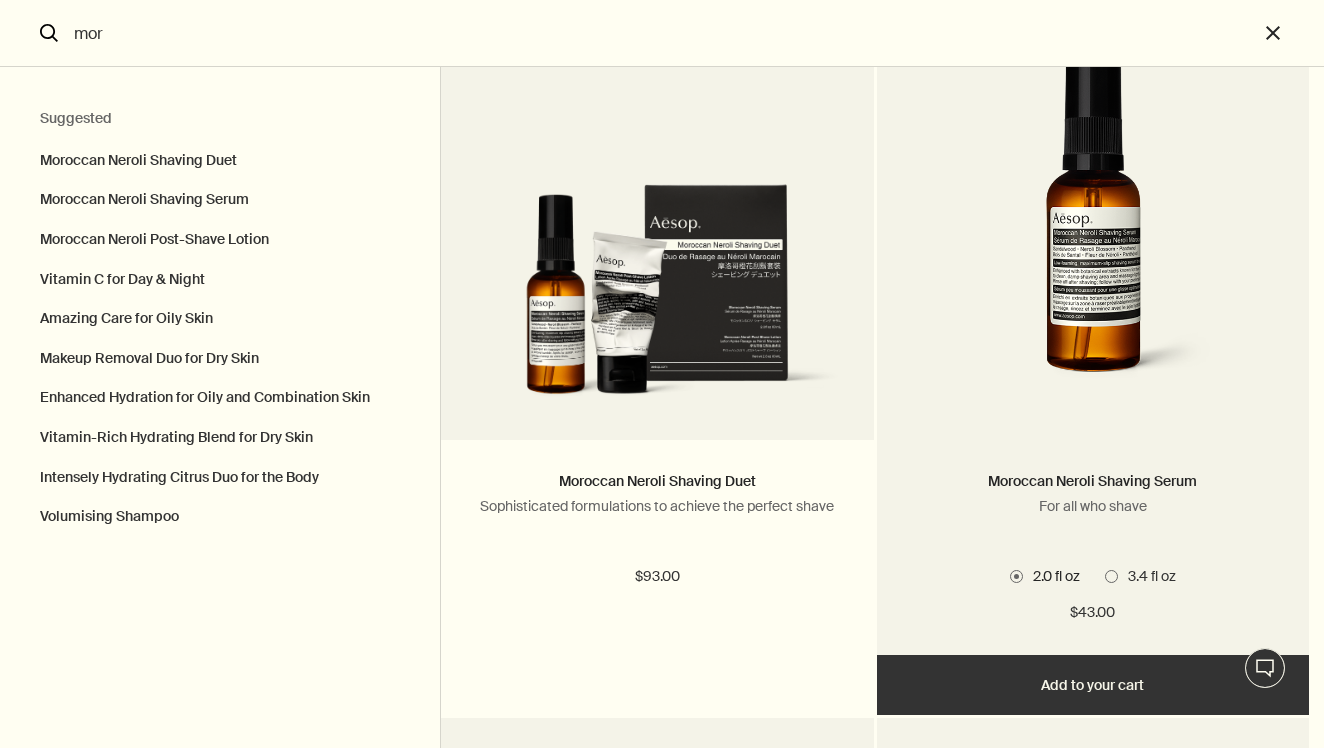 click at bounding box center (1111, 576) 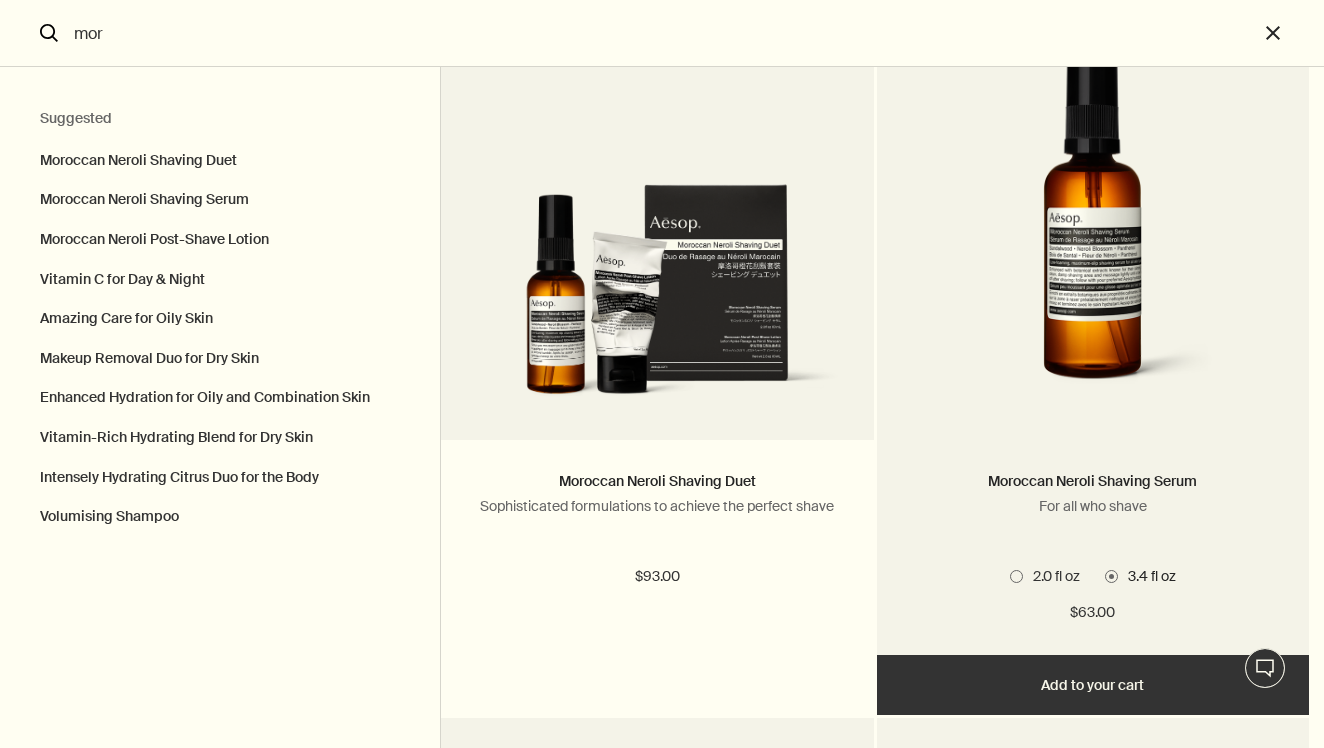 click on "Add Add to your cart" at bounding box center [1093, 685] 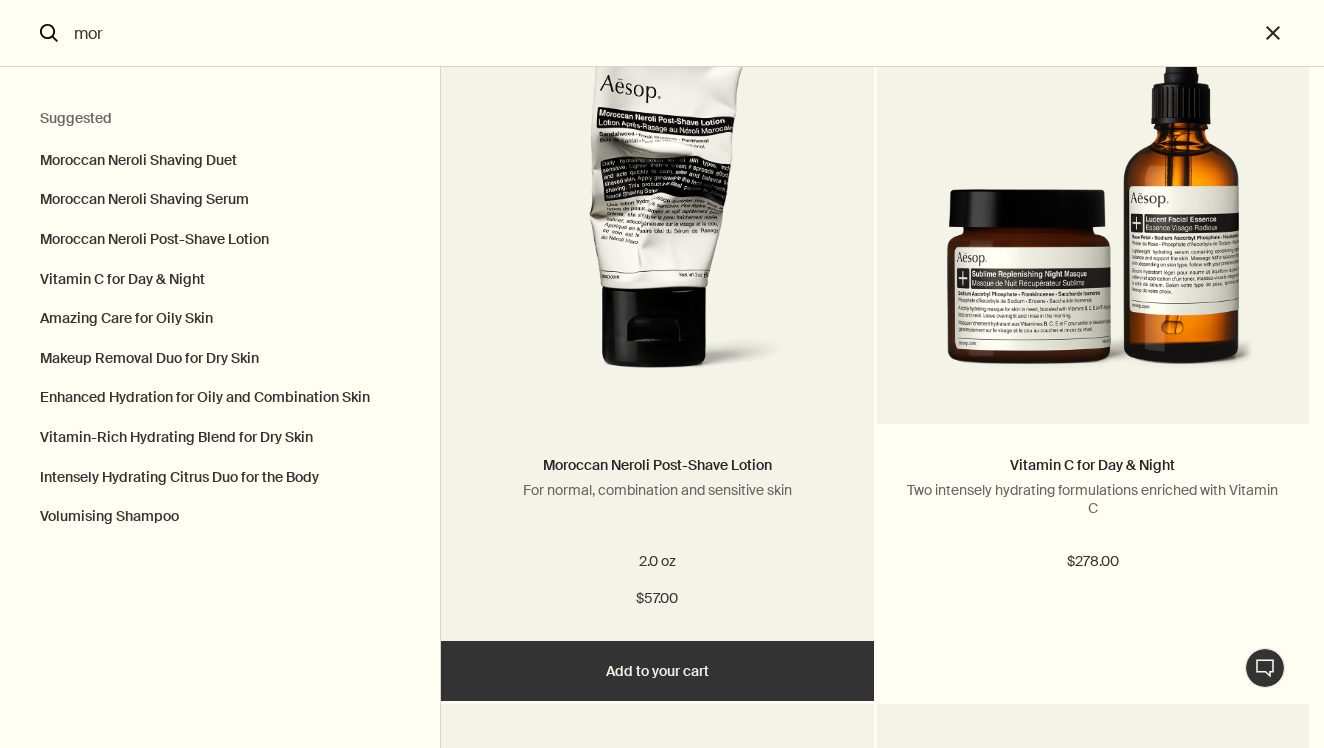 scroll, scrollTop: 917, scrollLeft: 0, axis: vertical 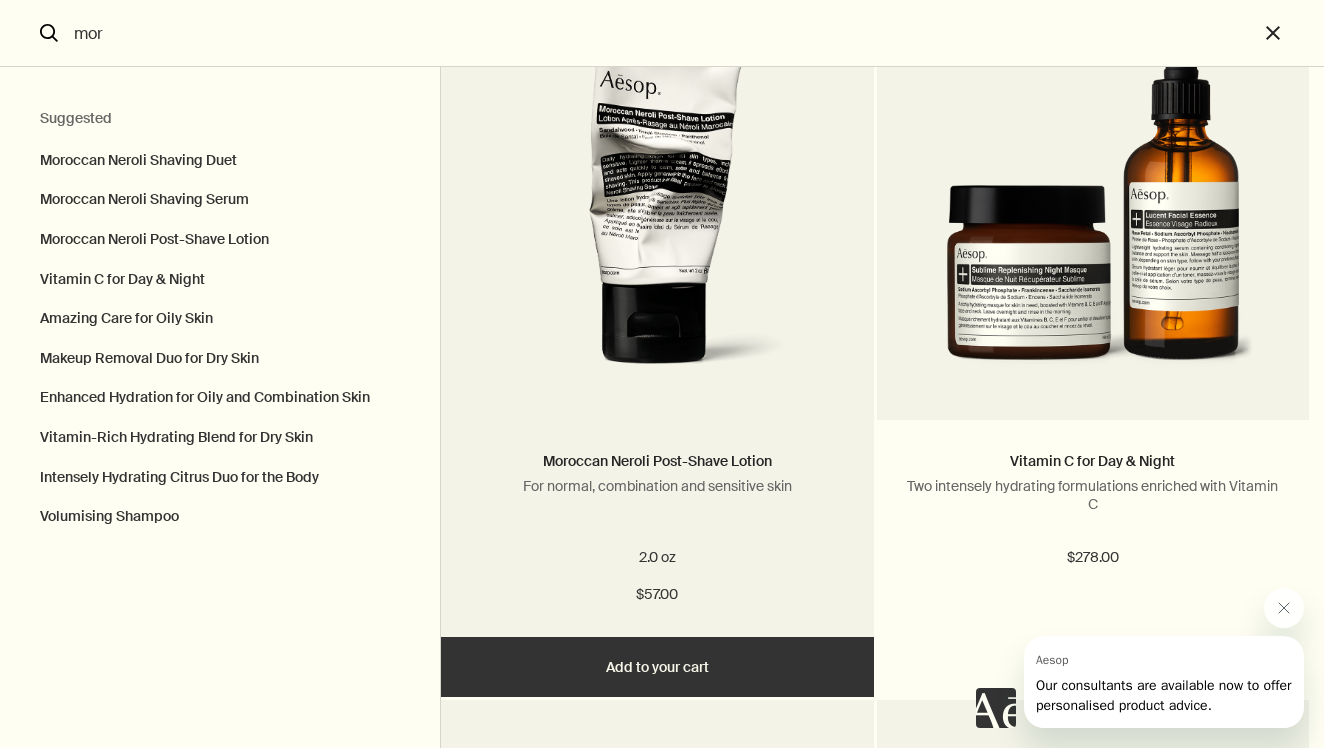 click on "Add Add to your cart" at bounding box center (657, 667) 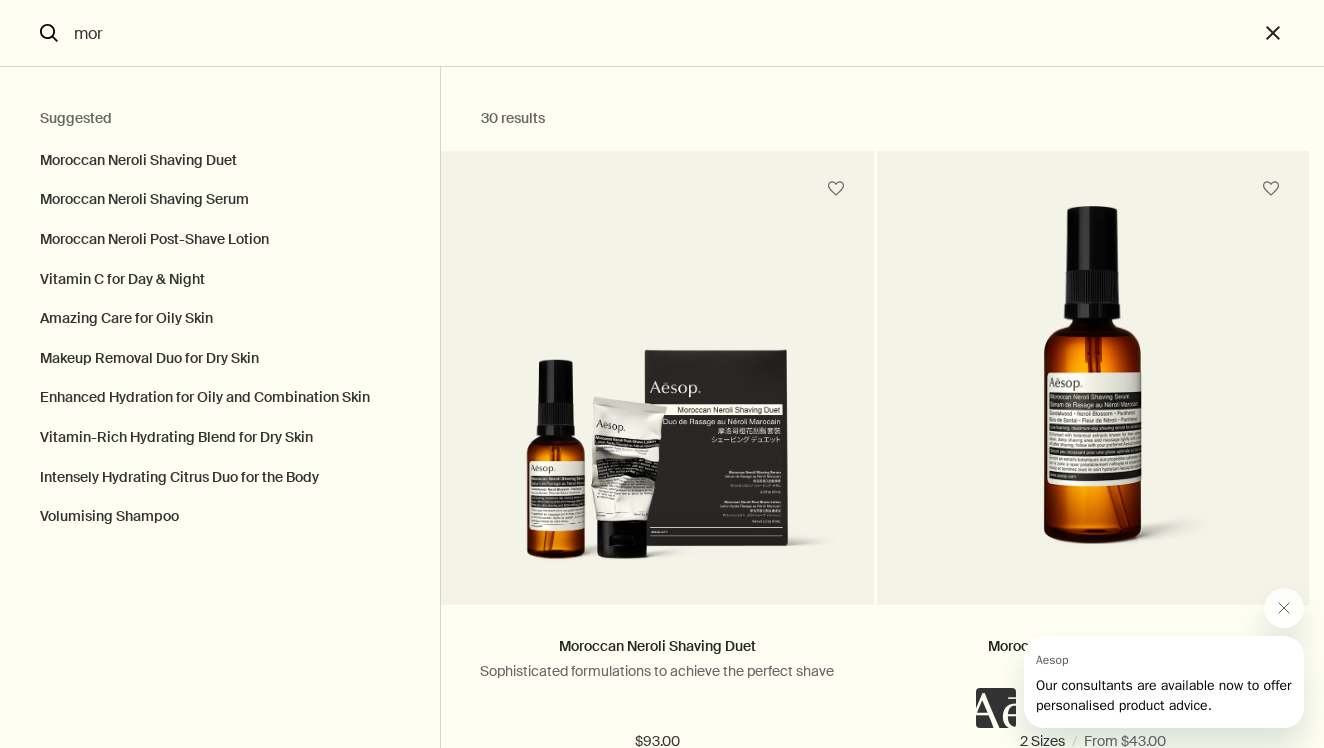 scroll, scrollTop: 0, scrollLeft: 0, axis: both 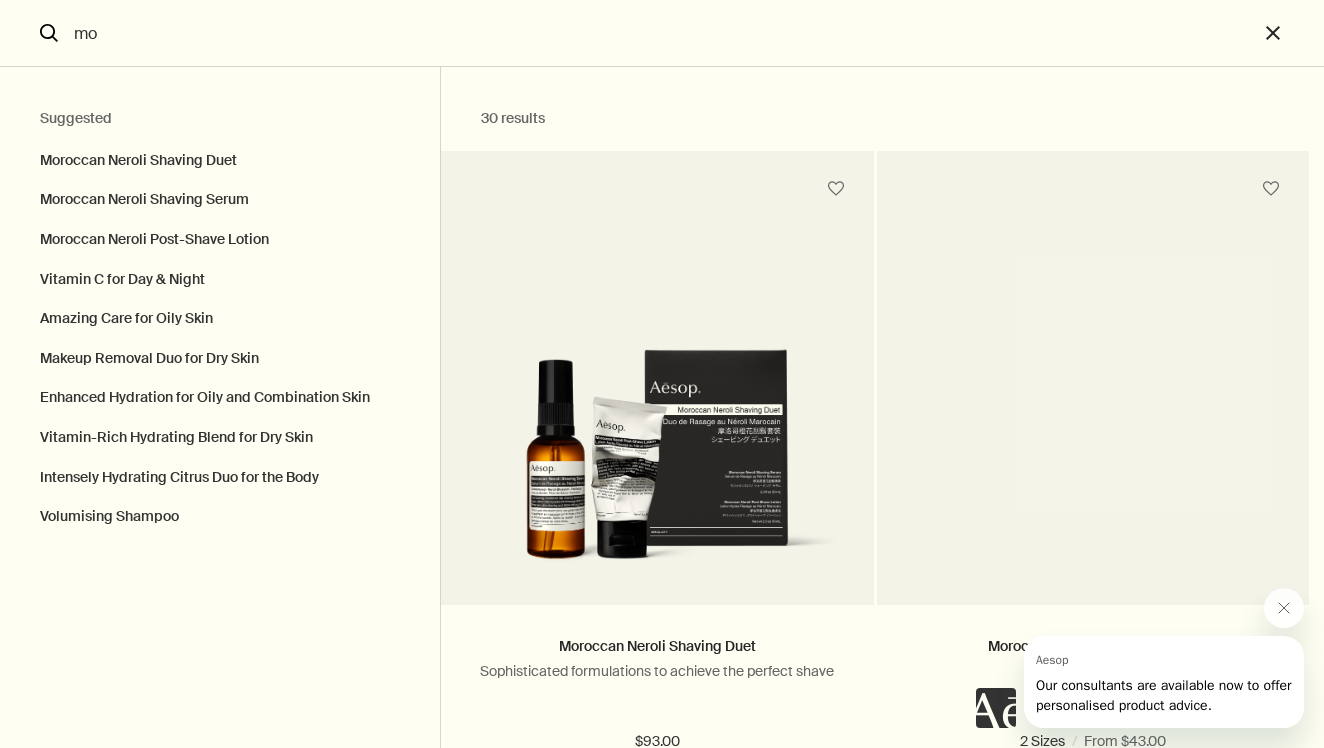 type on "m" 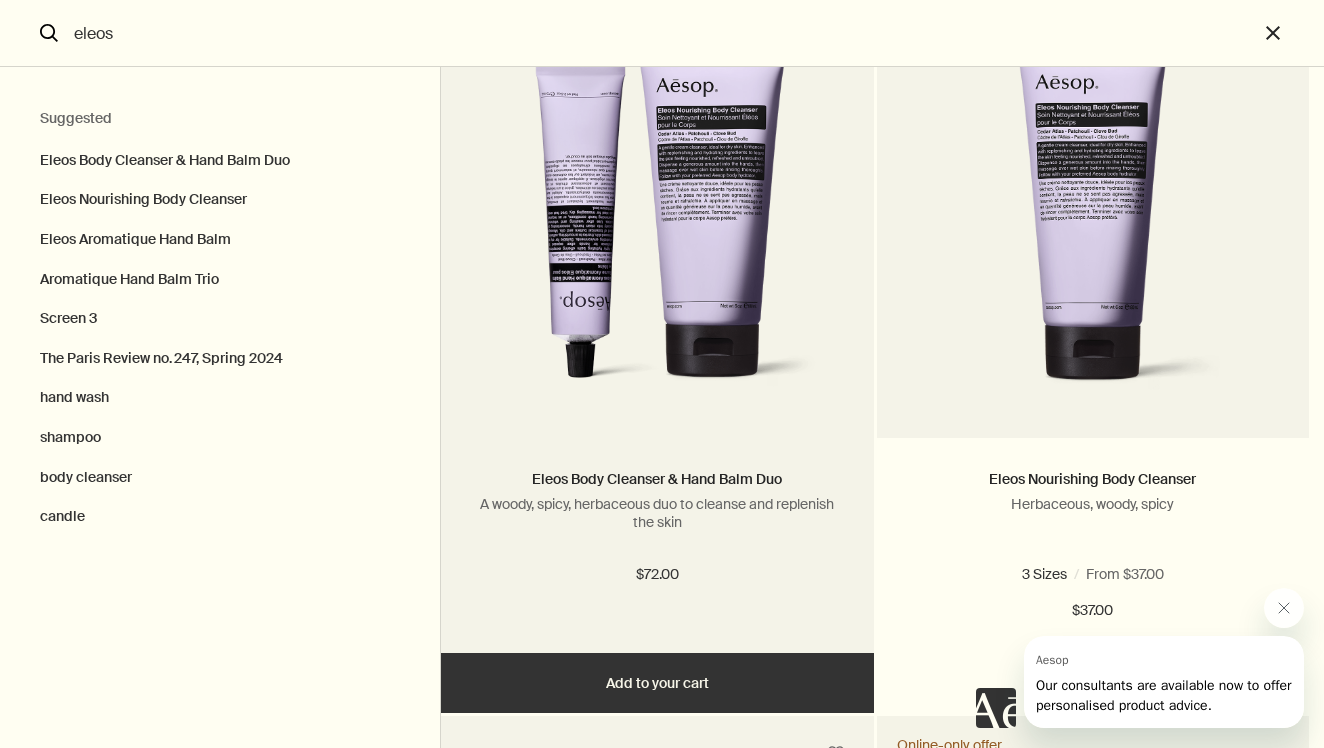 scroll, scrollTop: 183, scrollLeft: 0, axis: vertical 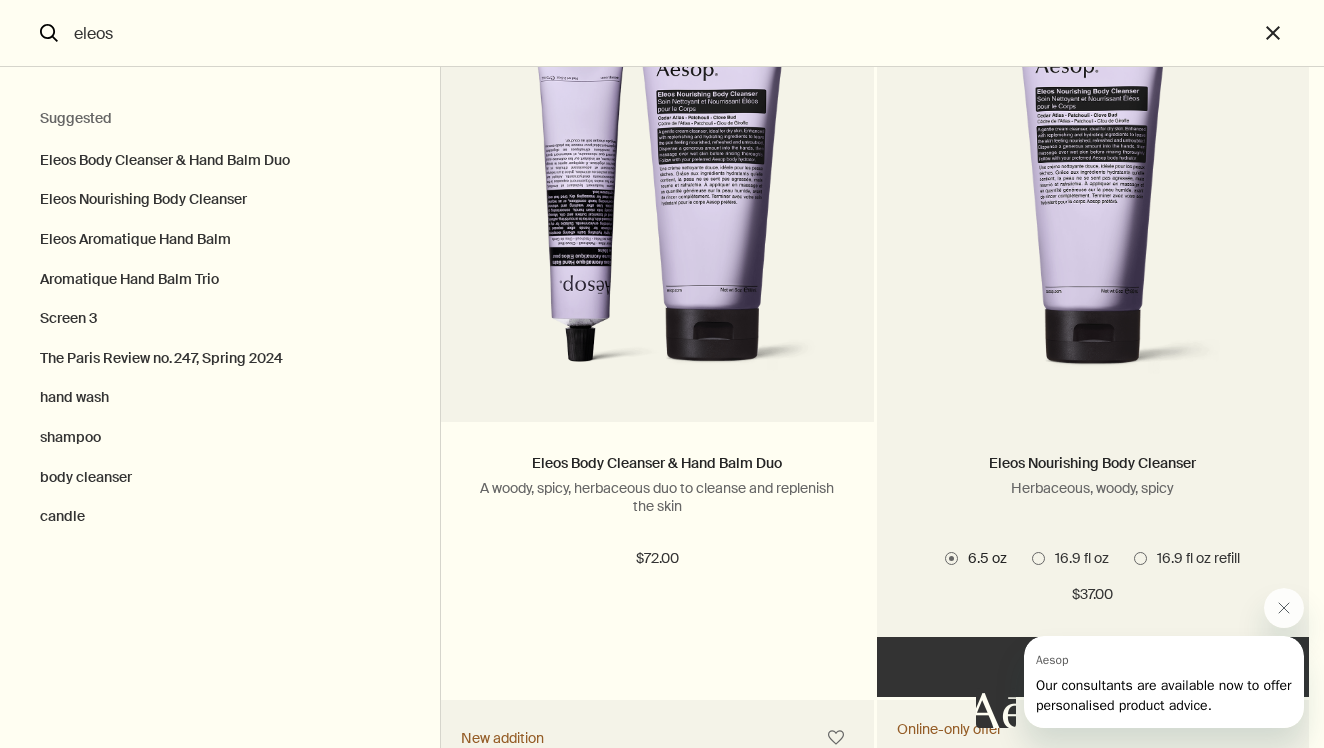 click at bounding box center (1038, 558) 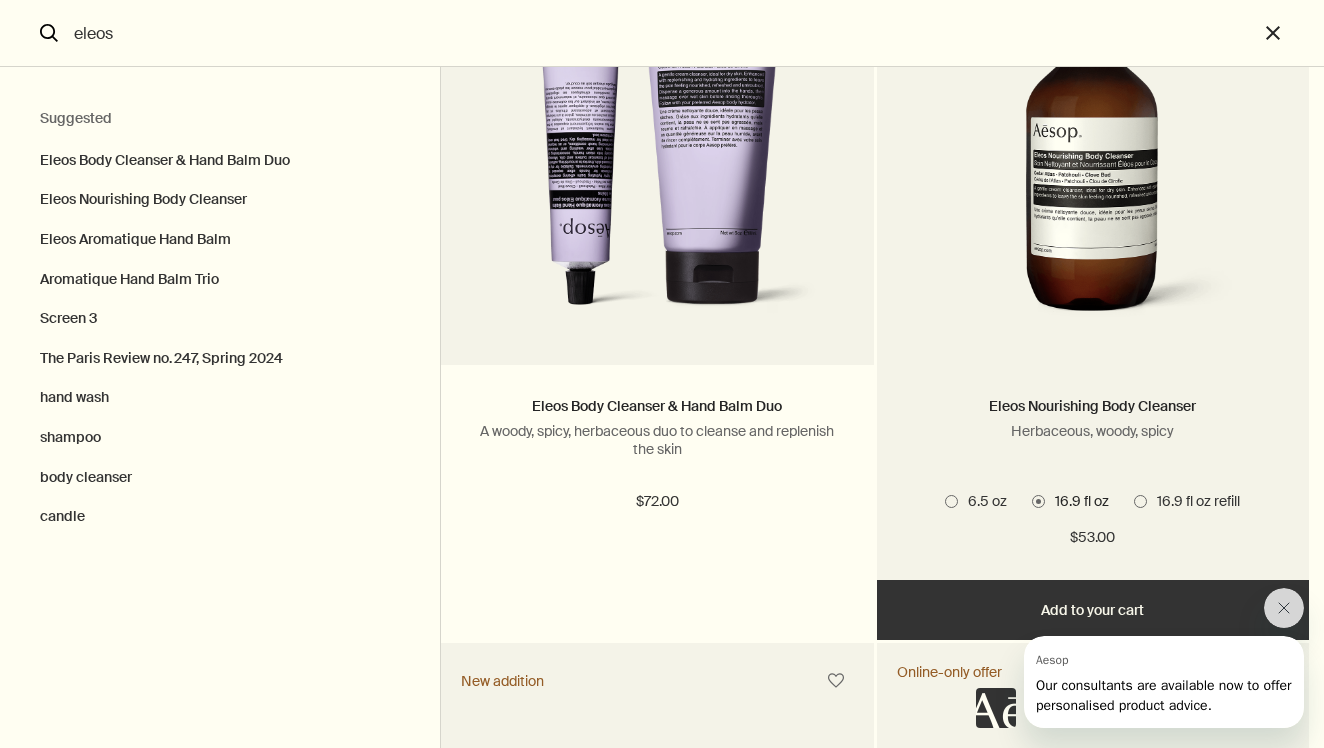 scroll, scrollTop: 244, scrollLeft: 0, axis: vertical 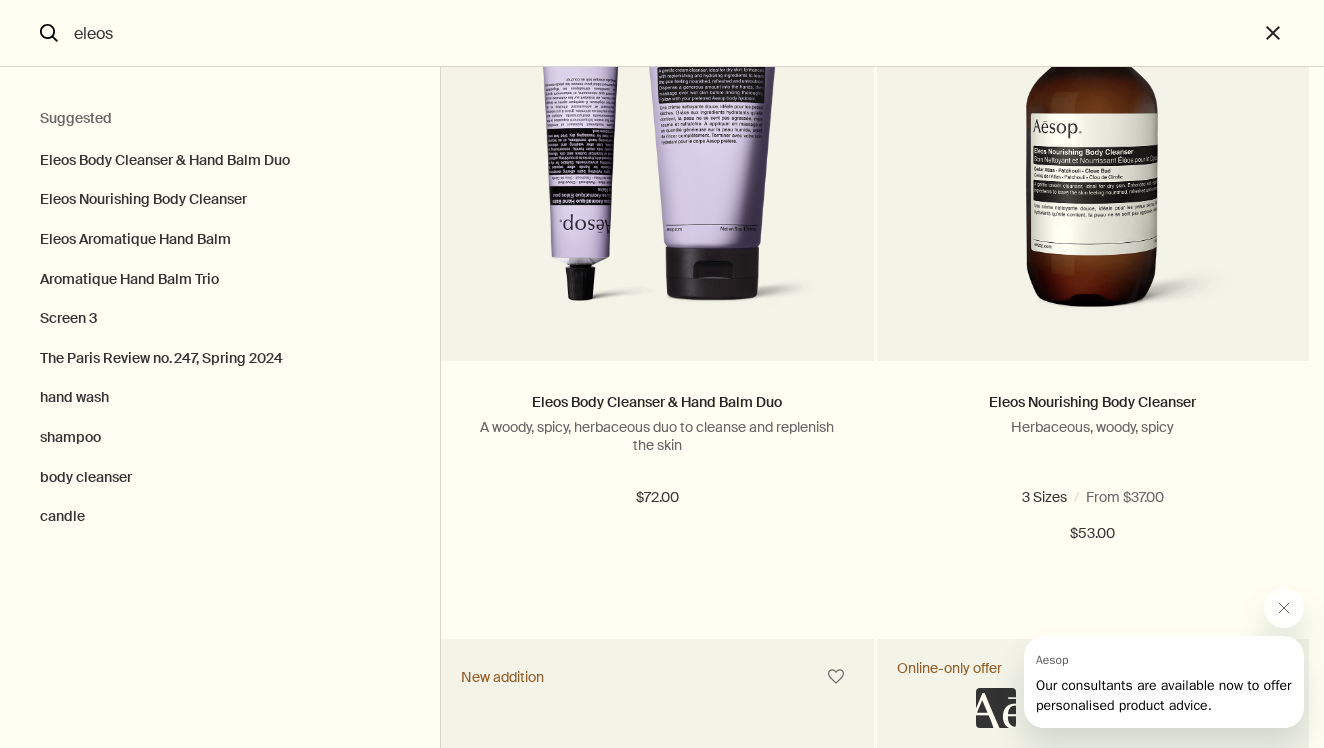 click at bounding box center (1140, 658) 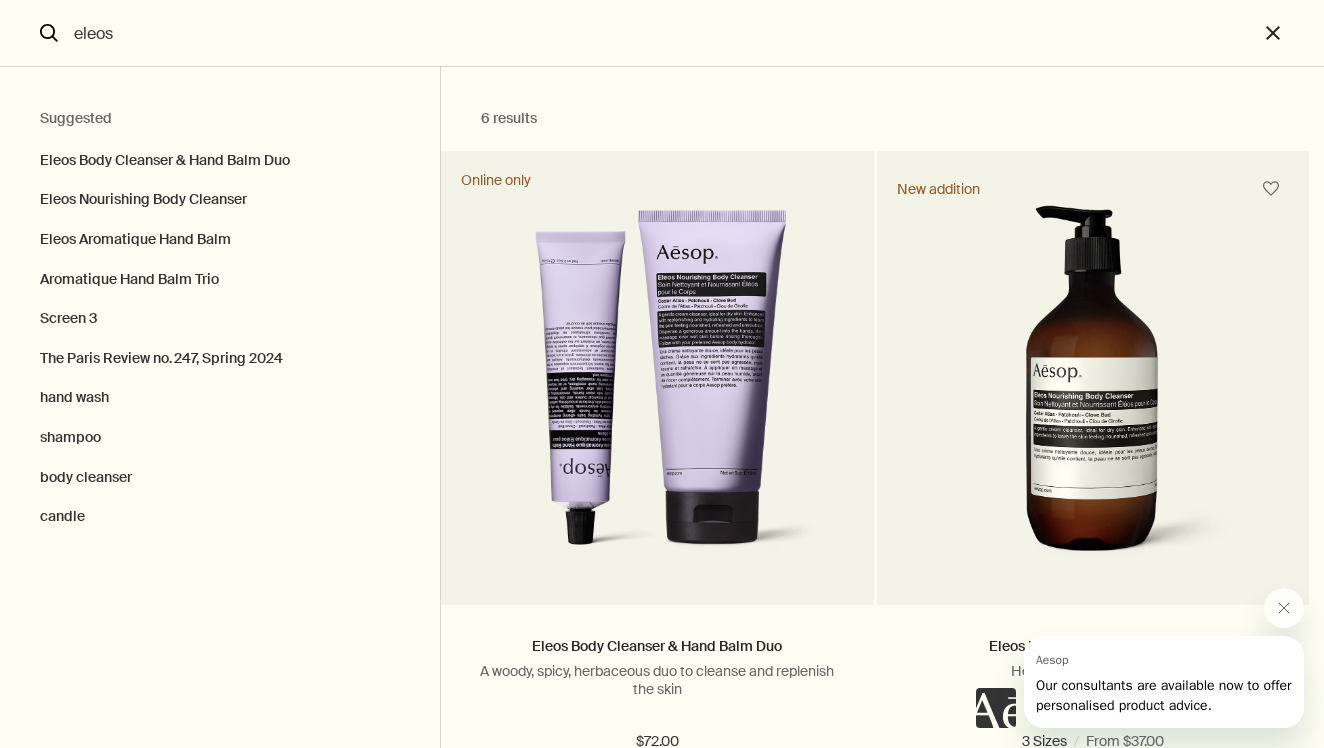 scroll, scrollTop: 0, scrollLeft: 0, axis: both 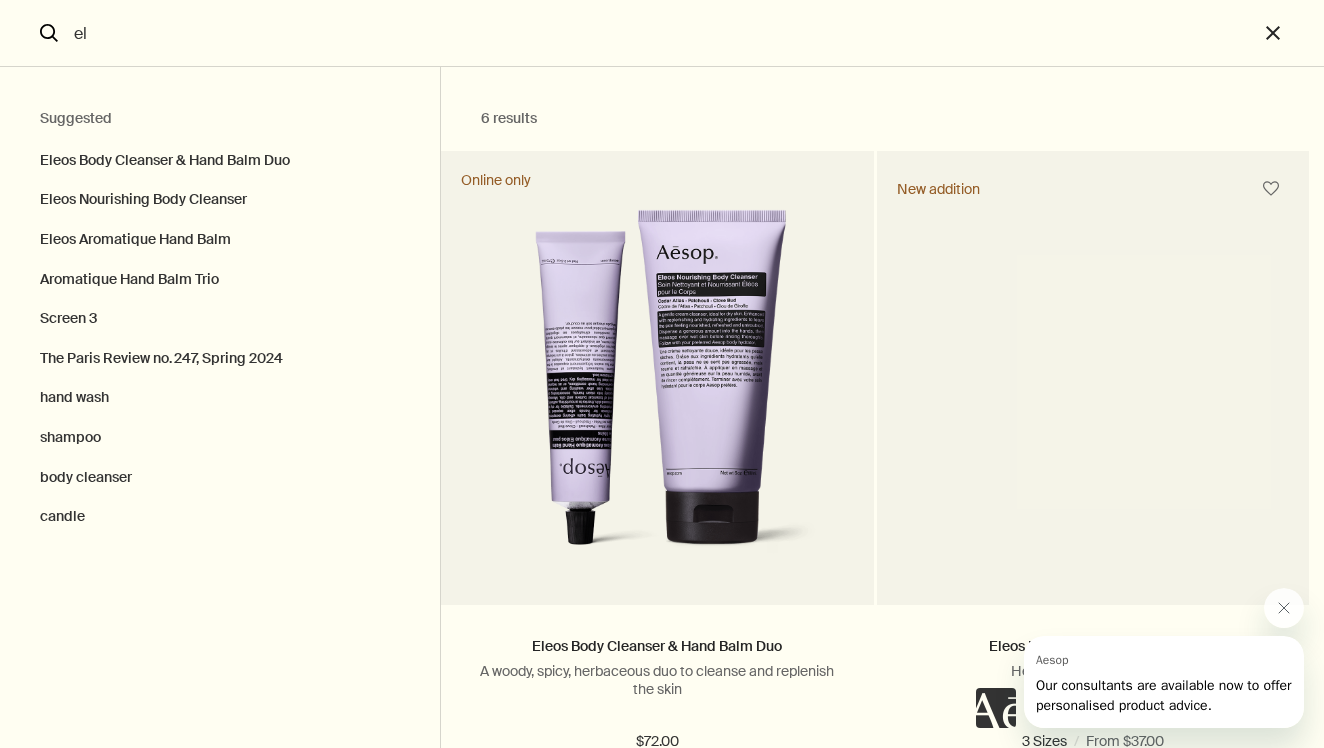 type on "e" 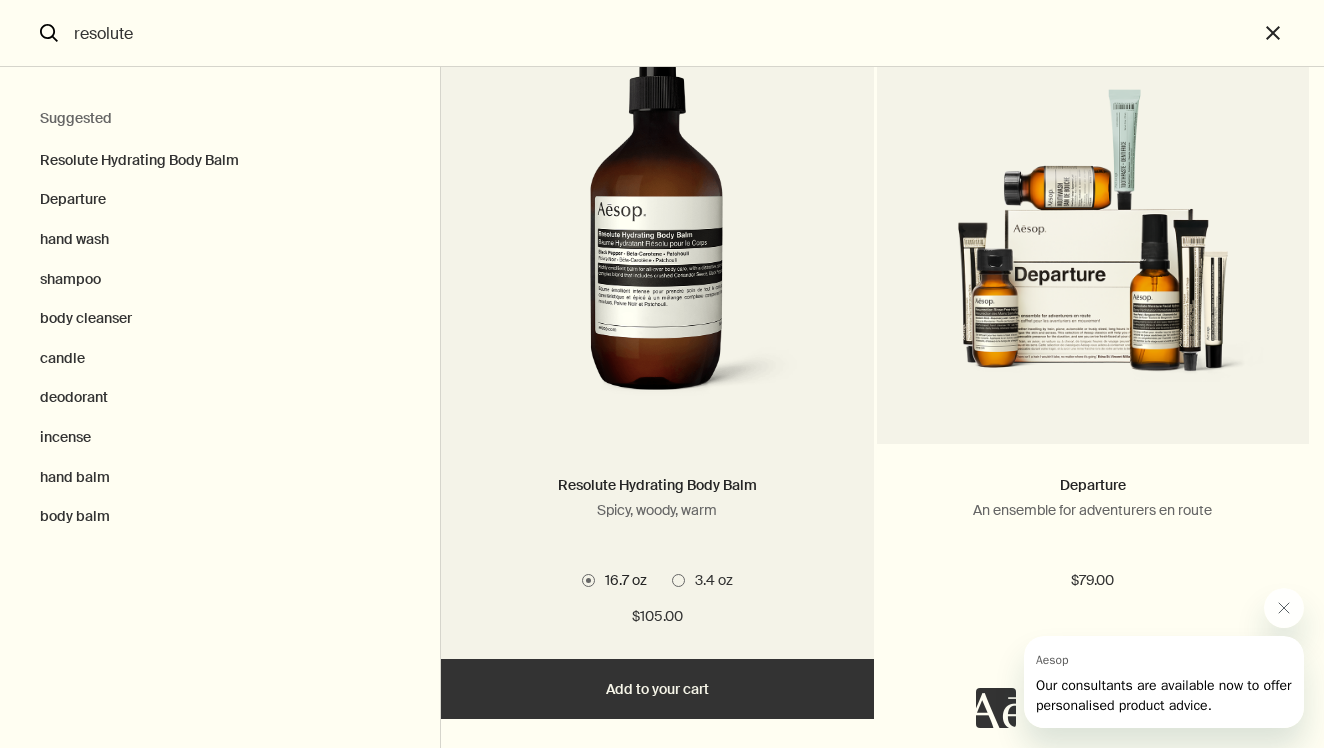 scroll, scrollTop: 164, scrollLeft: 0, axis: vertical 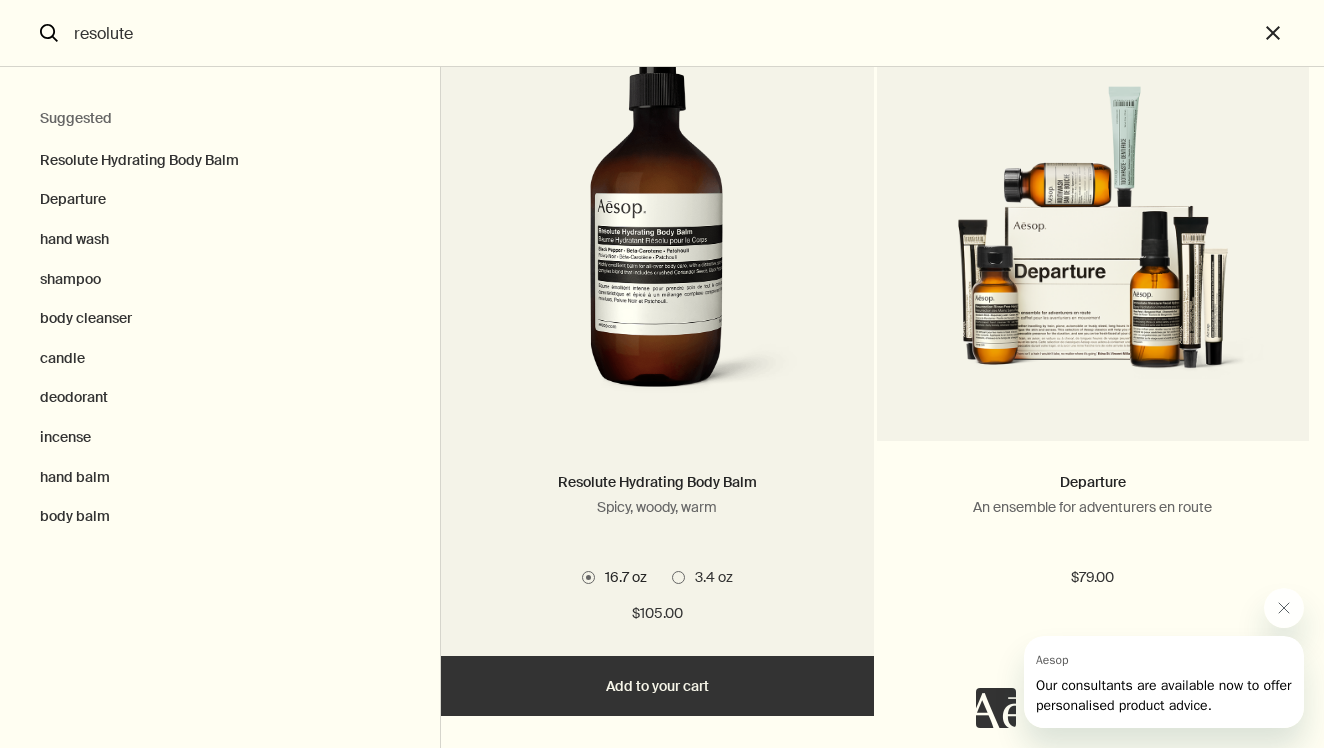 click at bounding box center [678, 577] 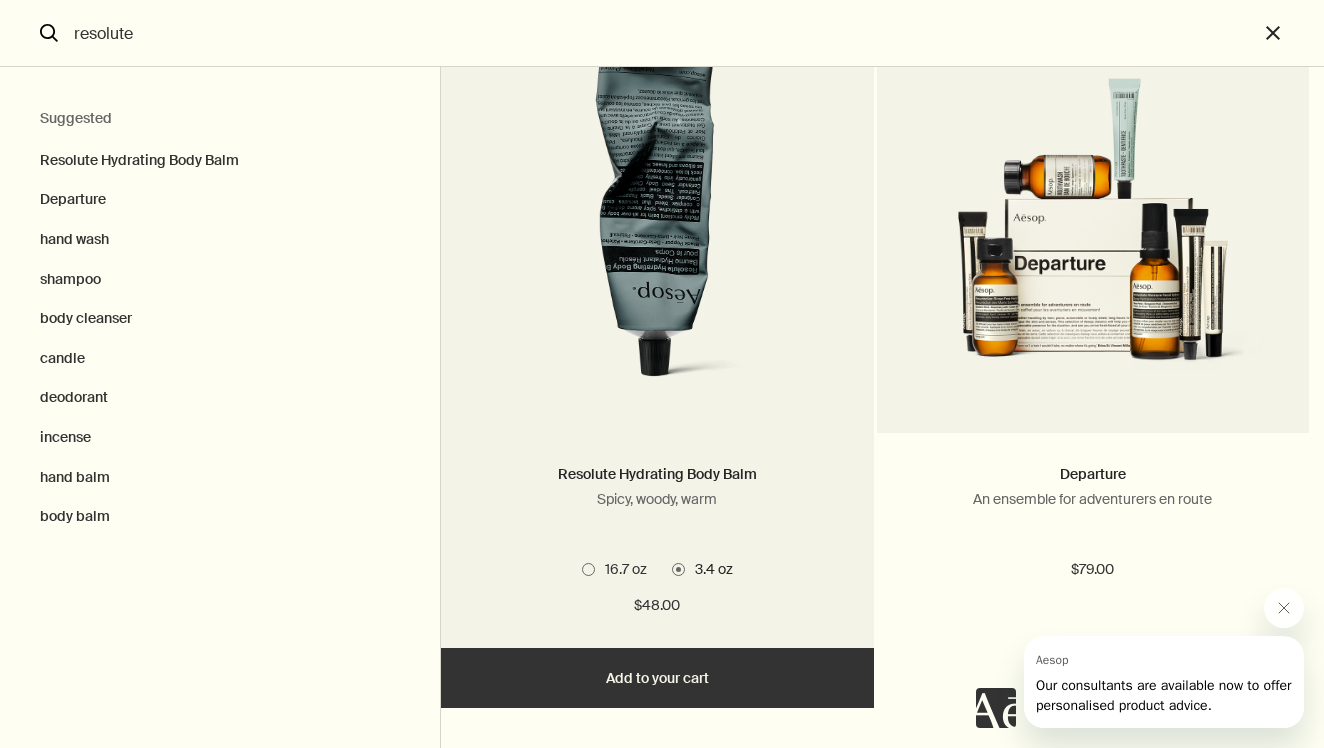 scroll, scrollTop: 170, scrollLeft: 0, axis: vertical 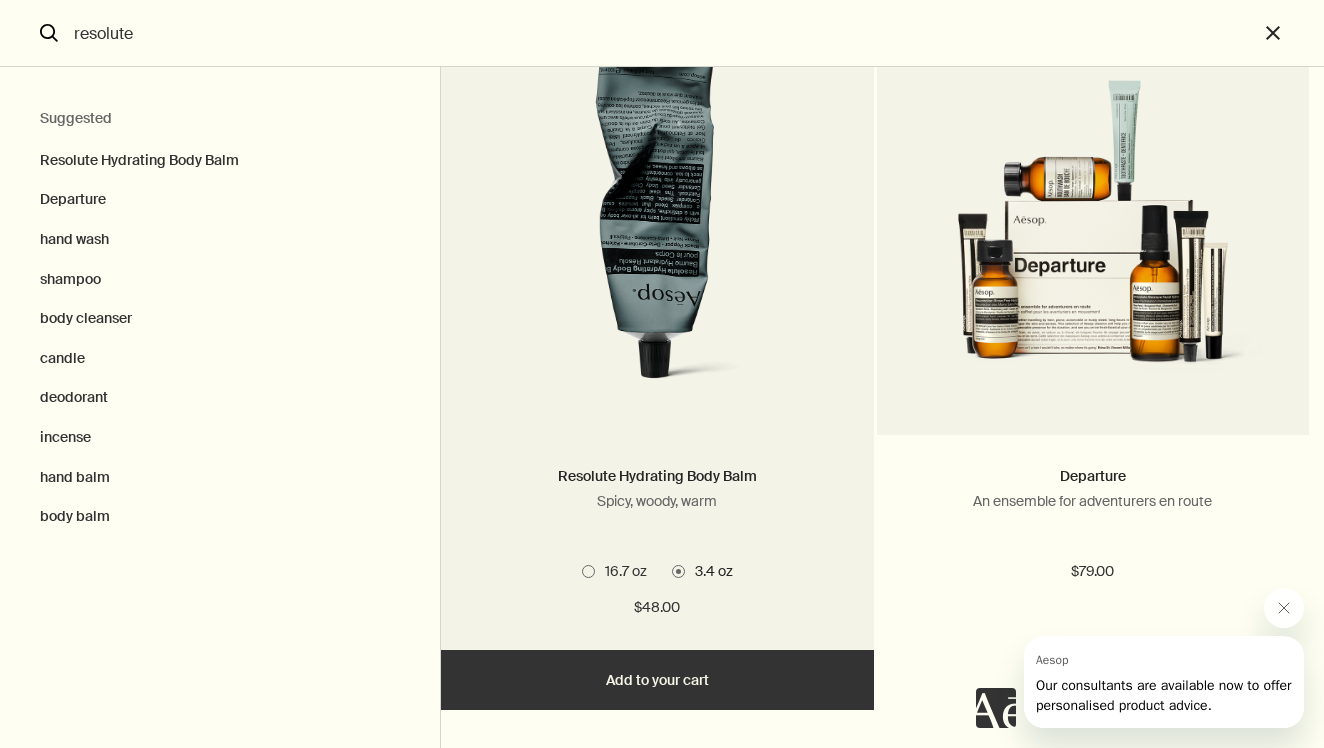 click at bounding box center [588, 571] 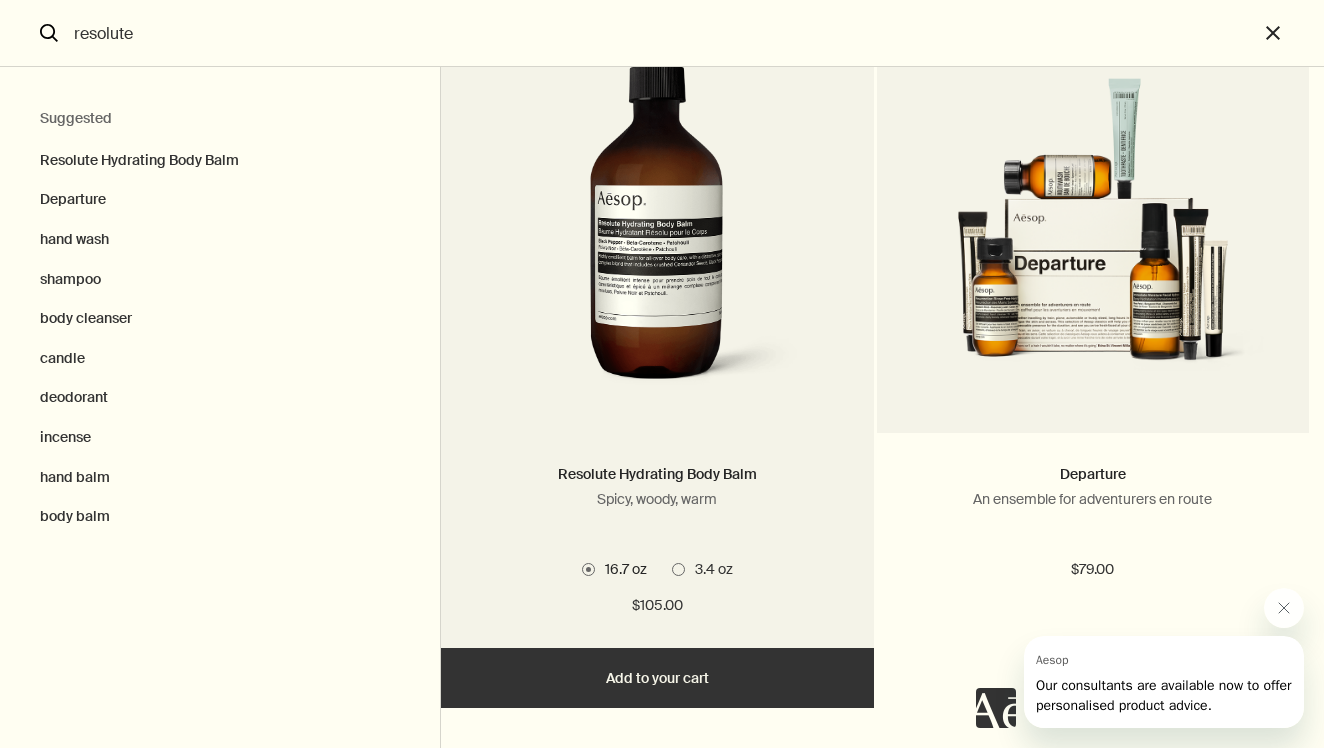 scroll, scrollTop: 170, scrollLeft: 0, axis: vertical 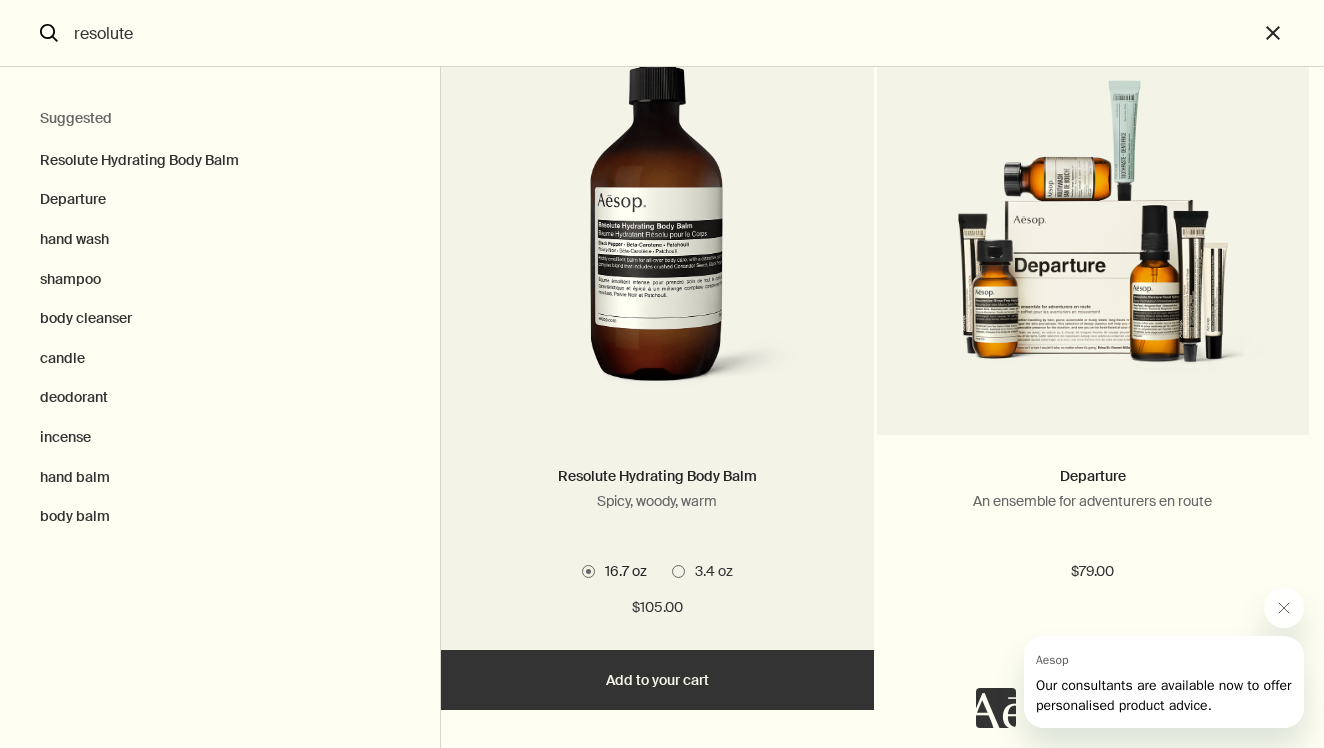 click on "Add Add to your cart" at bounding box center (657, 680) 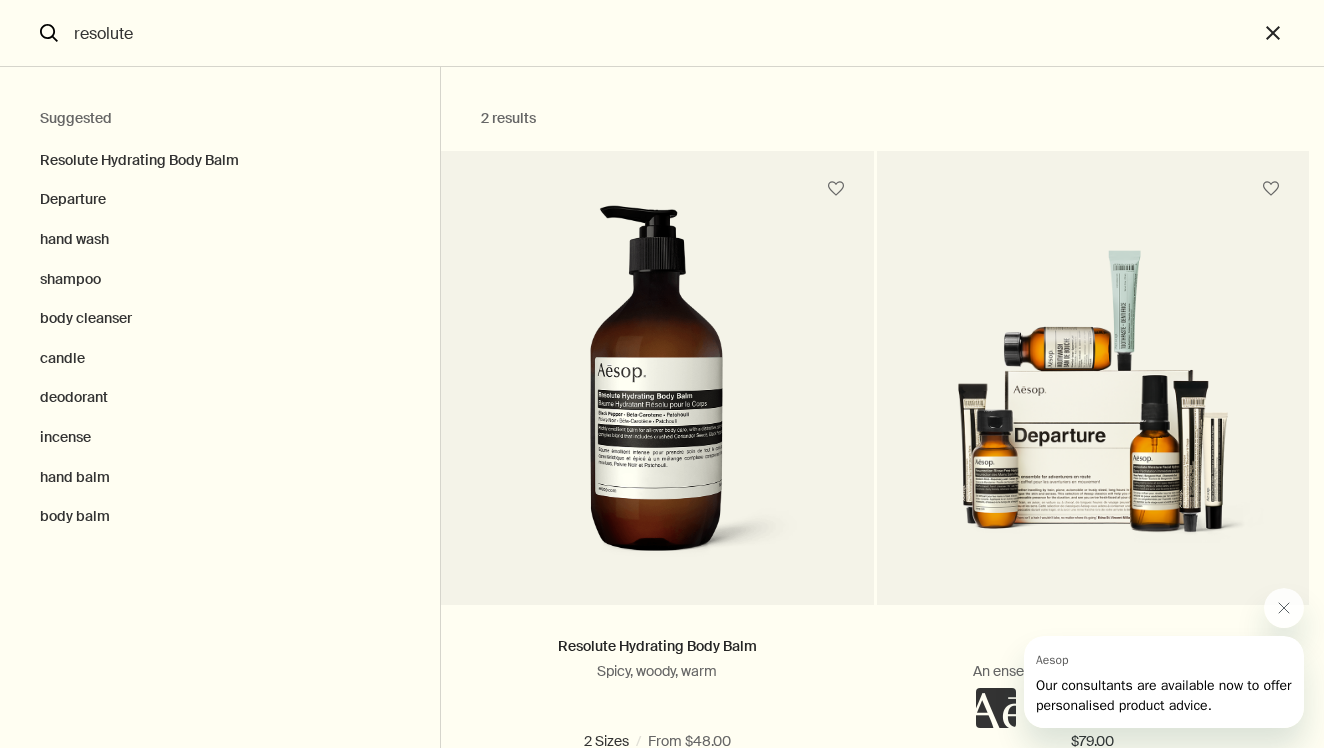 scroll, scrollTop: 0, scrollLeft: 0, axis: both 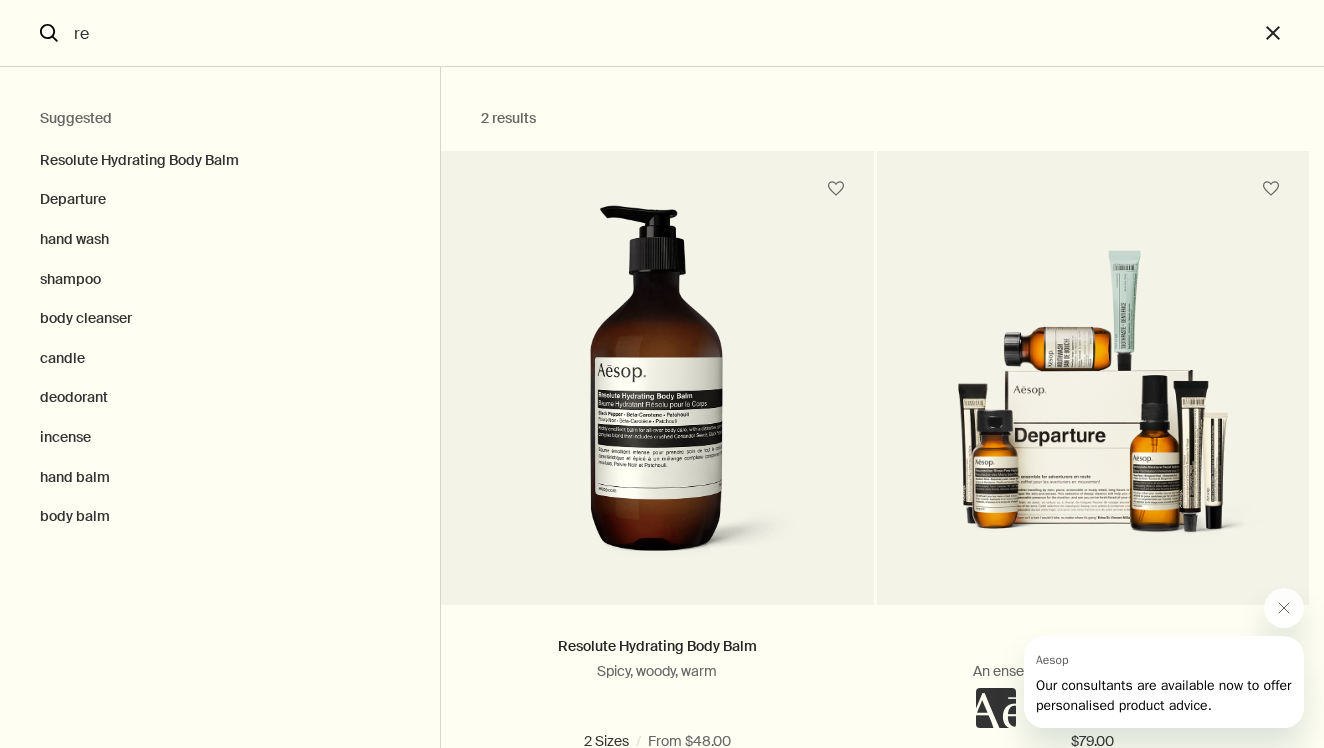 type on "r" 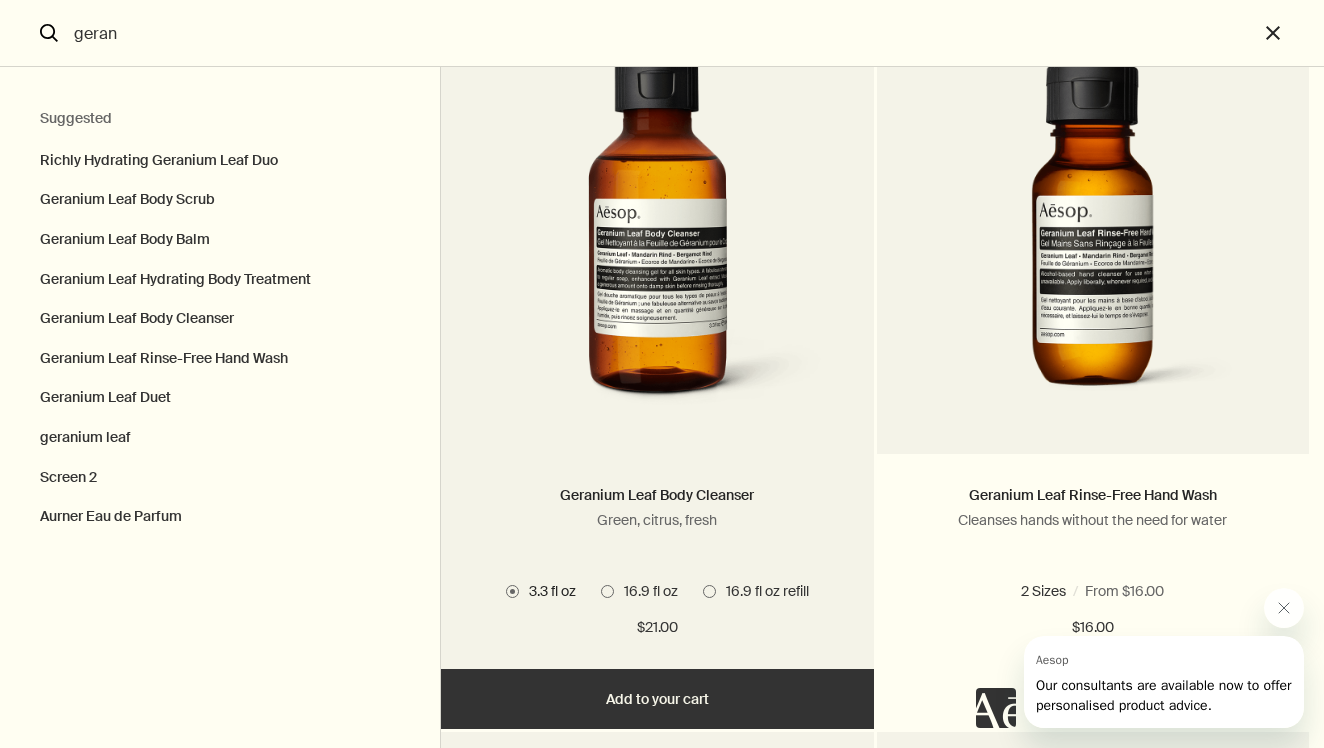 scroll, scrollTop: 1621, scrollLeft: 0, axis: vertical 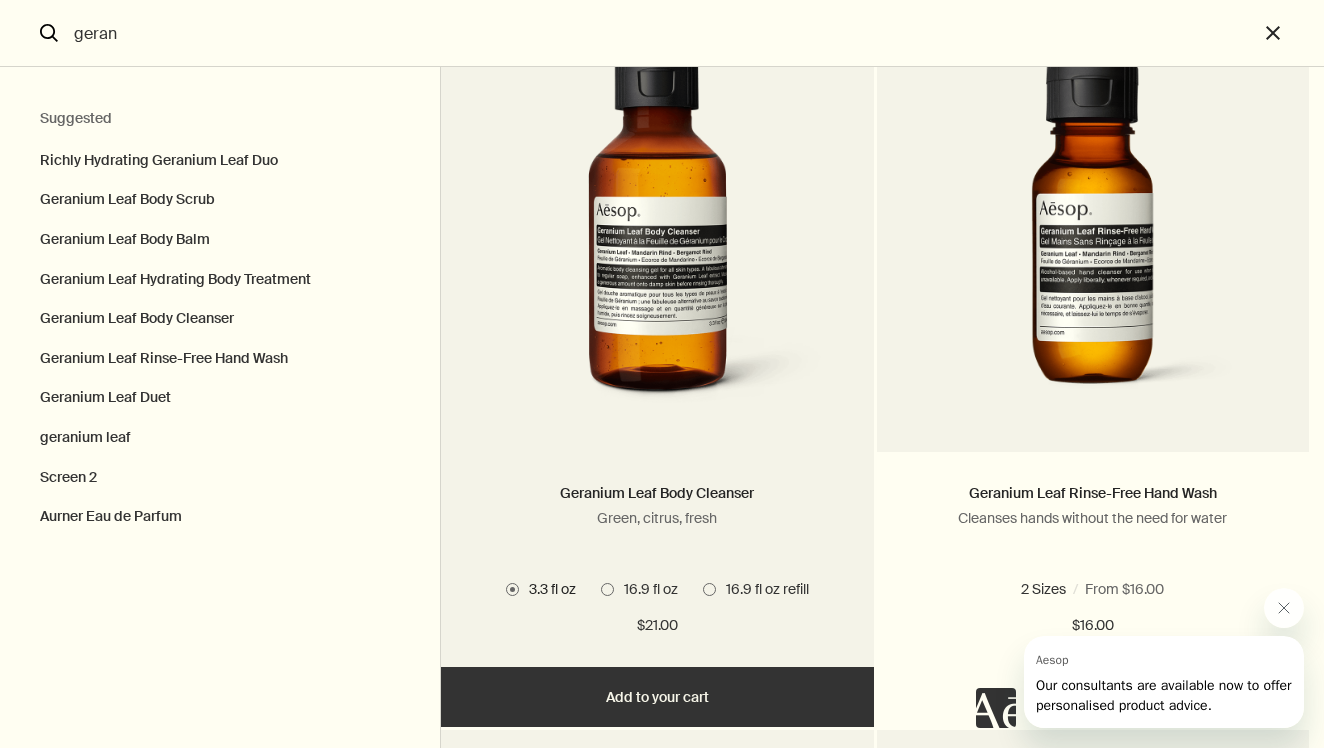 click at bounding box center (709, 589) 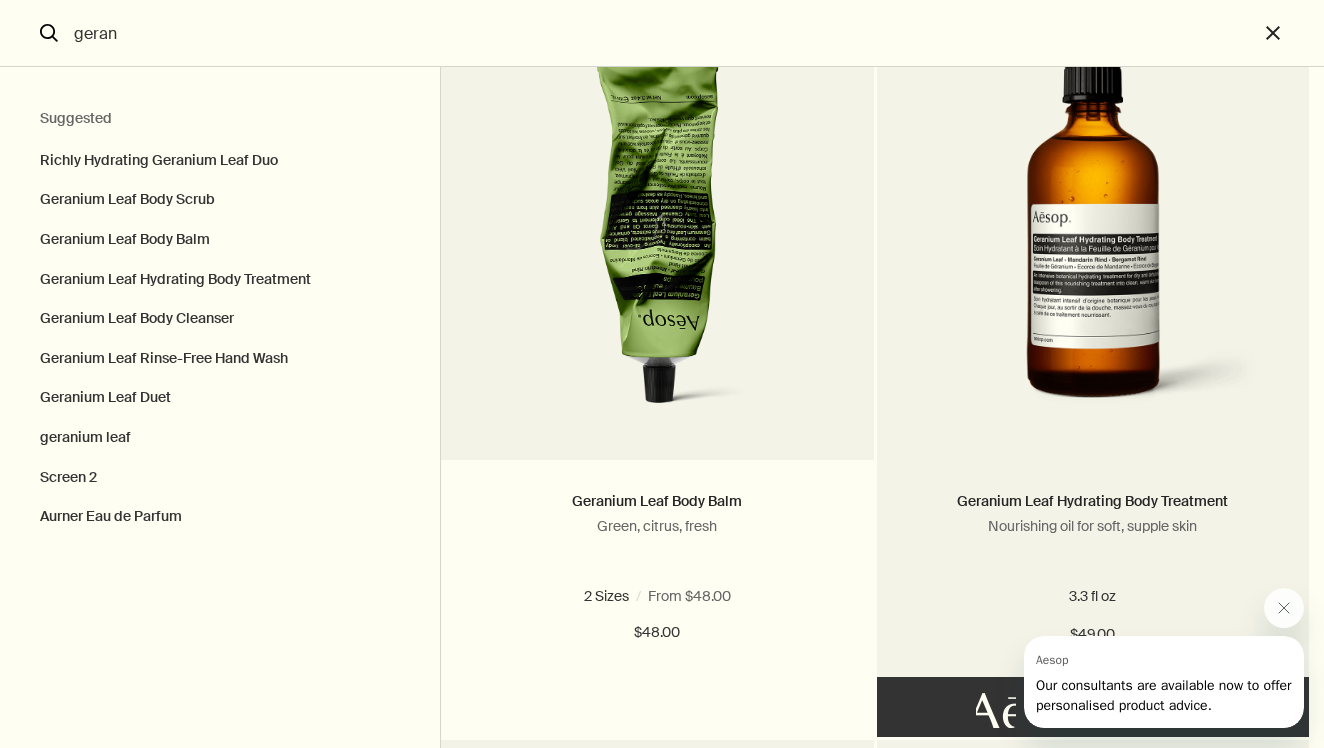 scroll, scrollTop: 902, scrollLeft: 0, axis: vertical 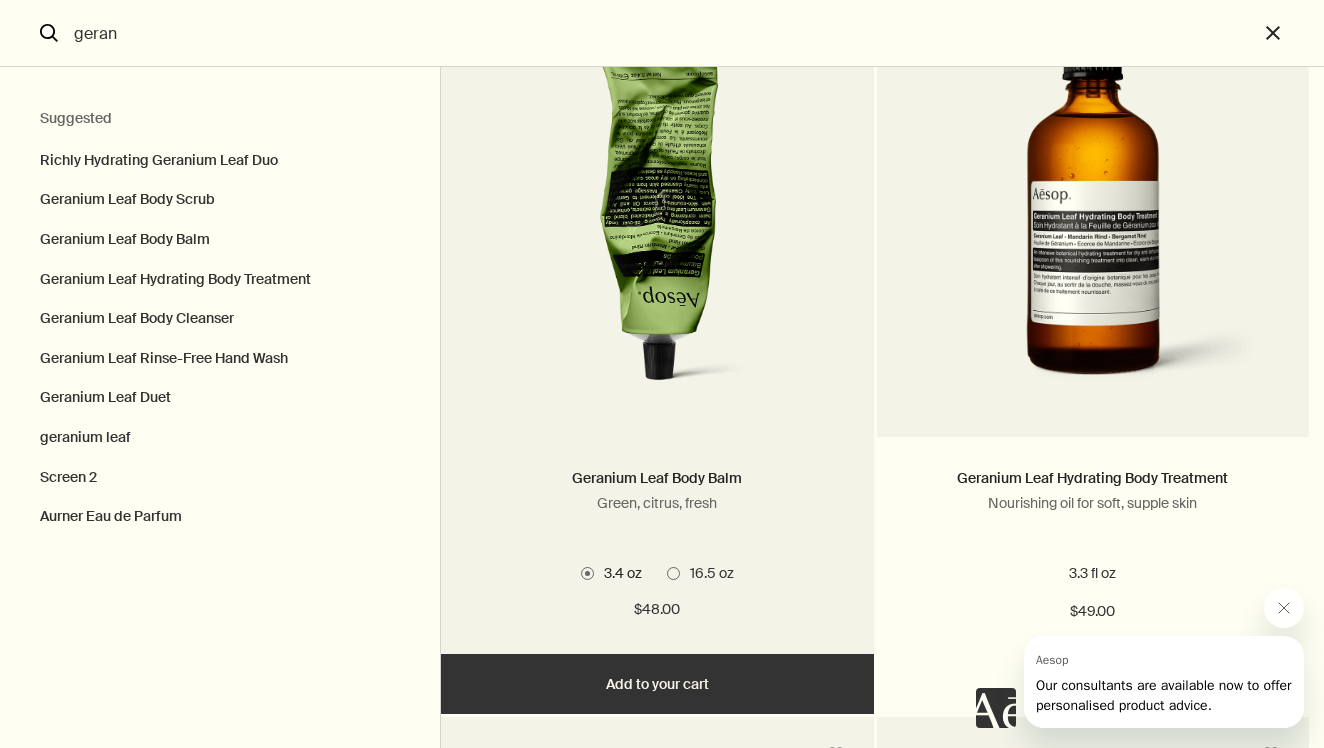 click at bounding box center (673, 573) 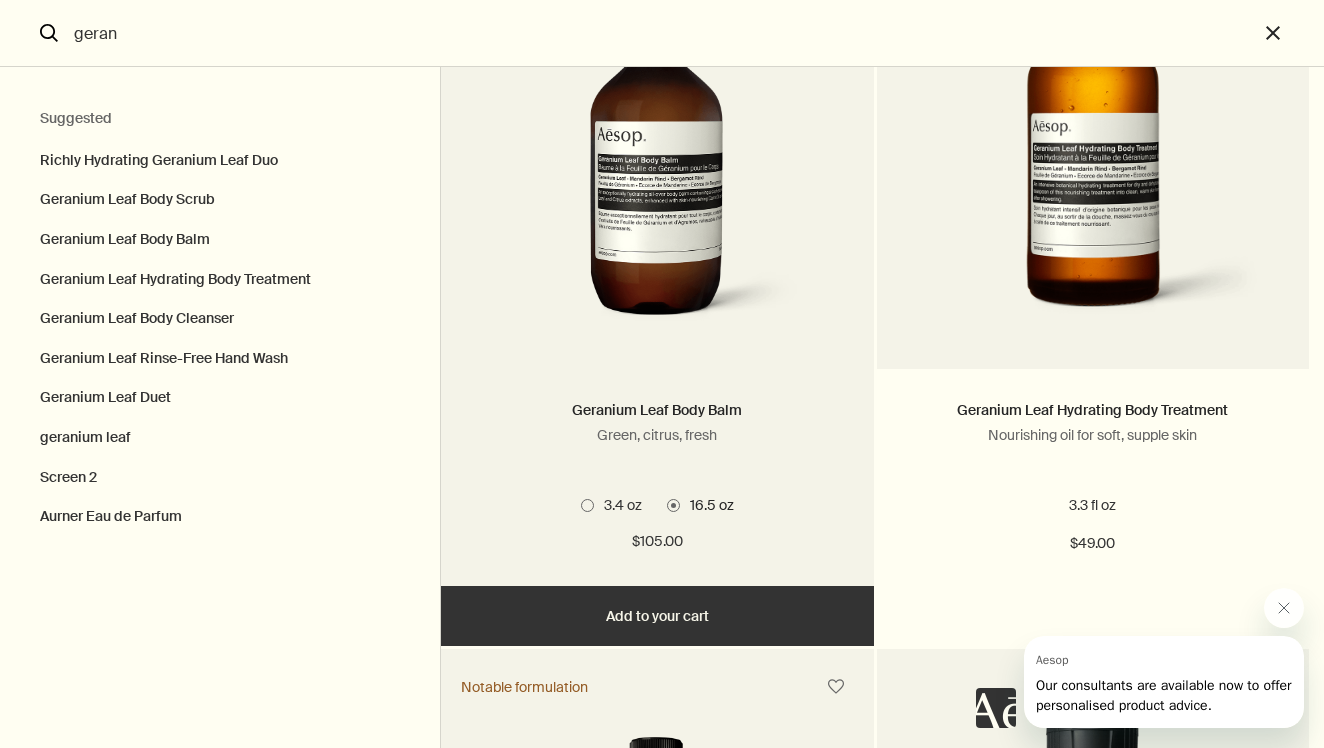 scroll, scrollTop: 971, scrollLeft: 0, axis: vertical 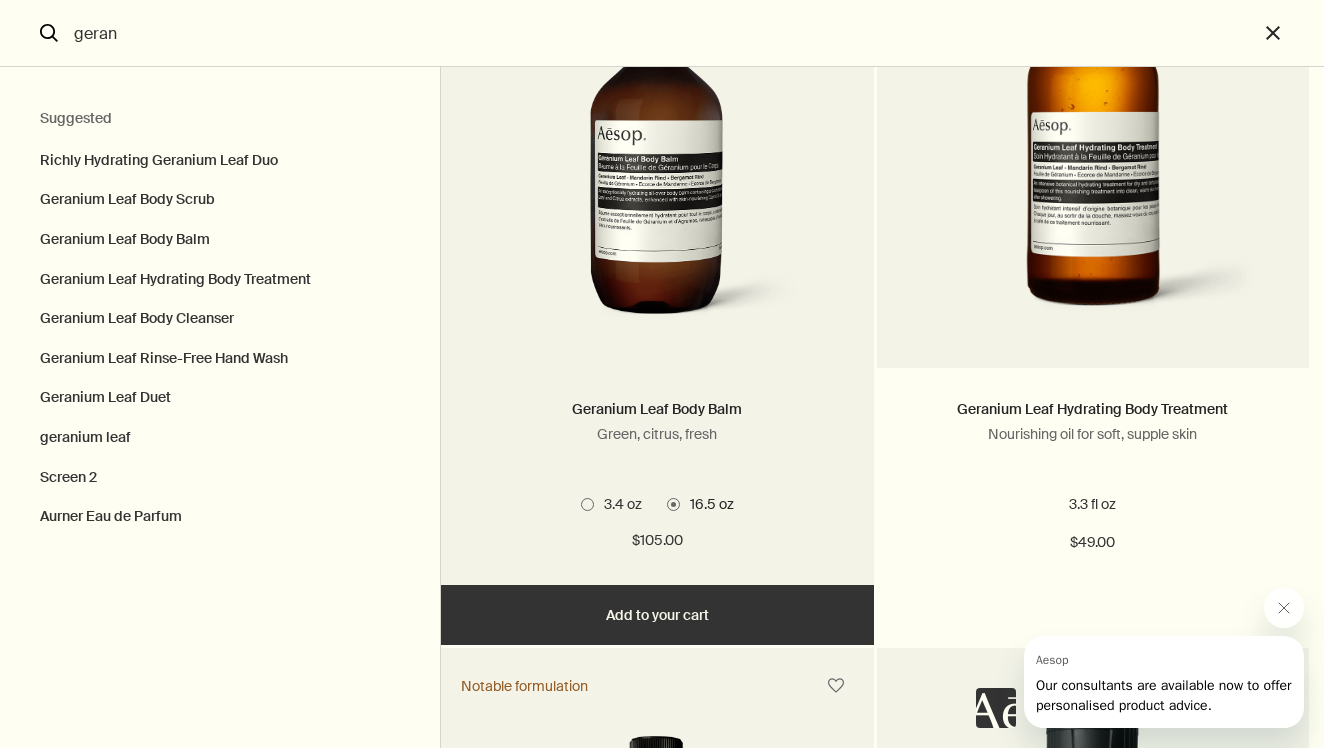 click on "Add Add to your cart" at bounding box center (657, 615) 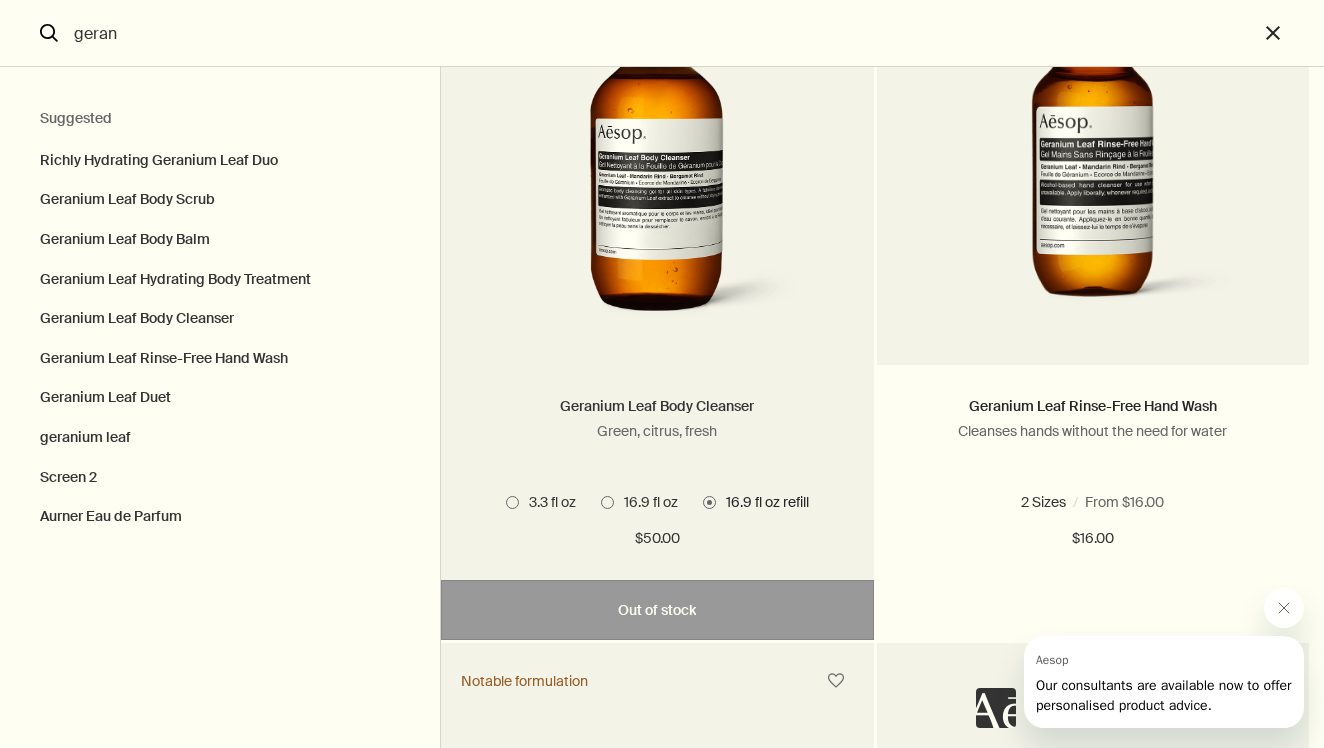scroll, scrollTop: 1714, scrollLeft: 0, axis: vertical 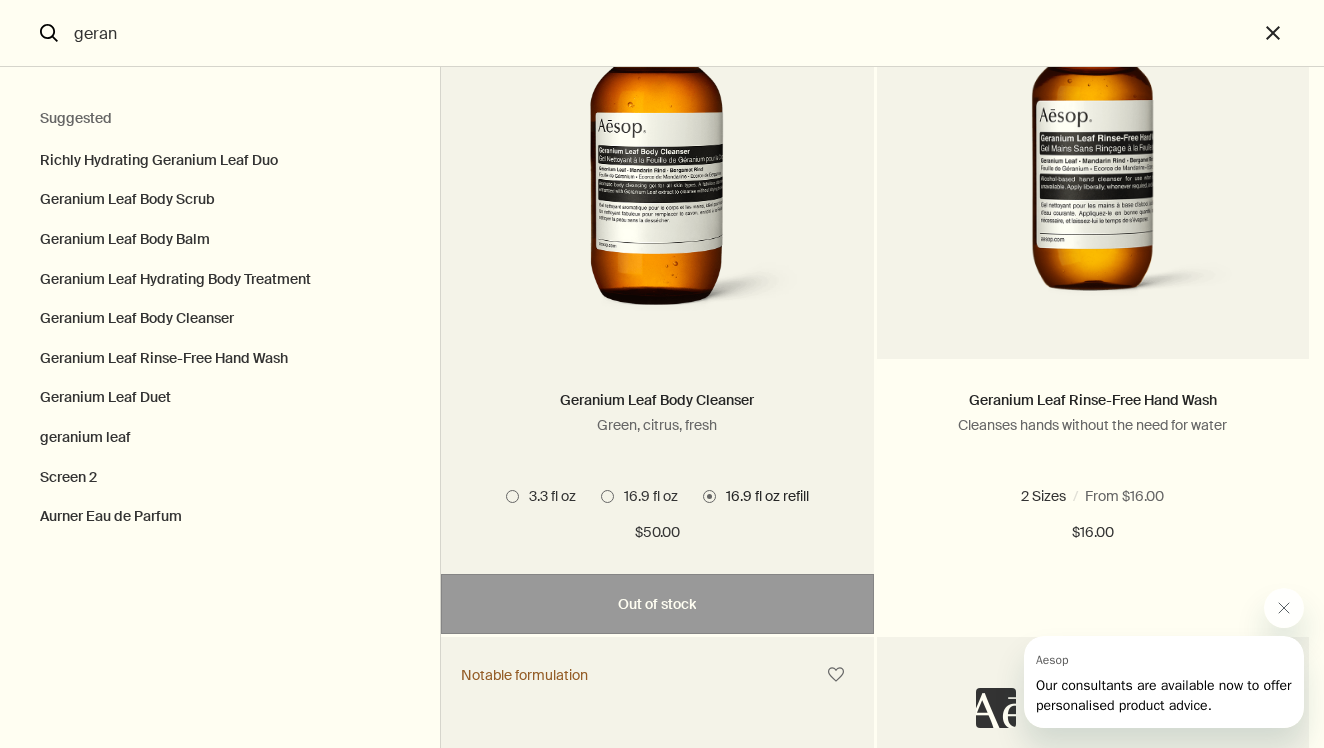 click at bounding box center [607, 496] 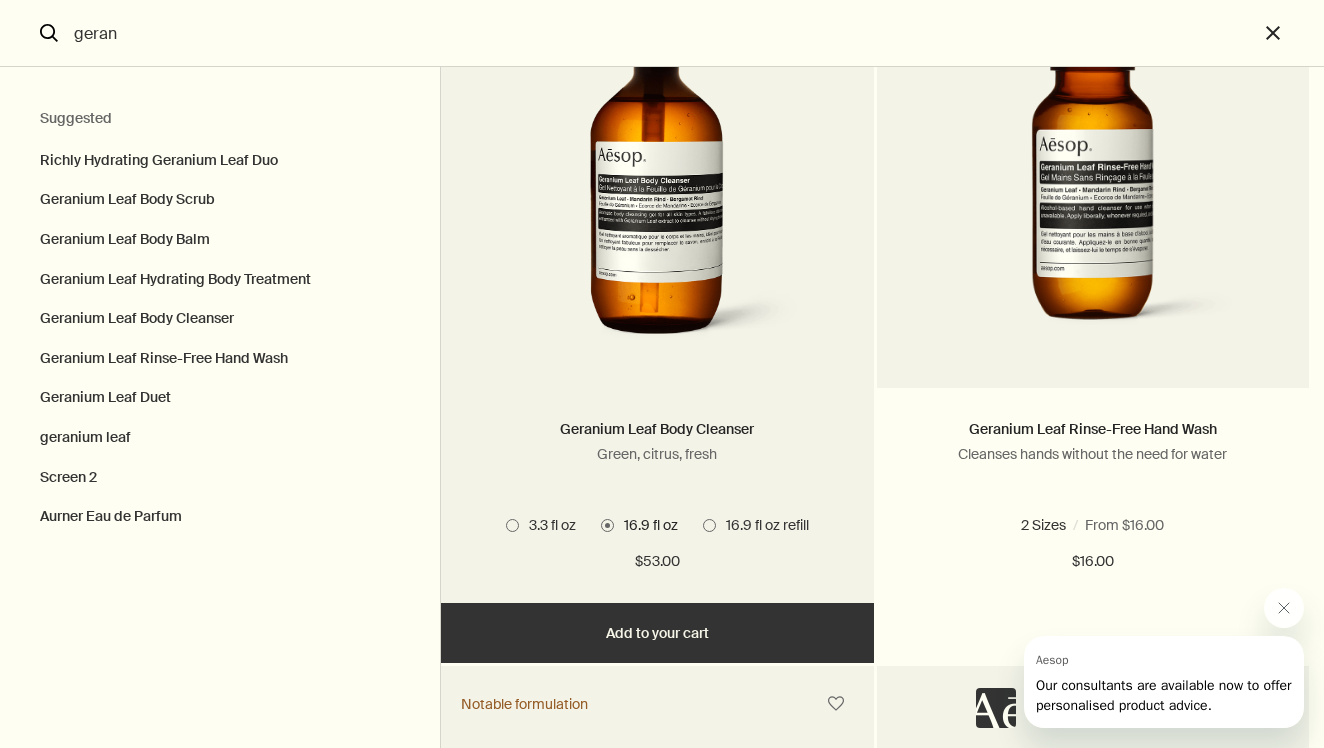 scroll, scrollTop: 1704, scrollLeft: 0, axis: vertical 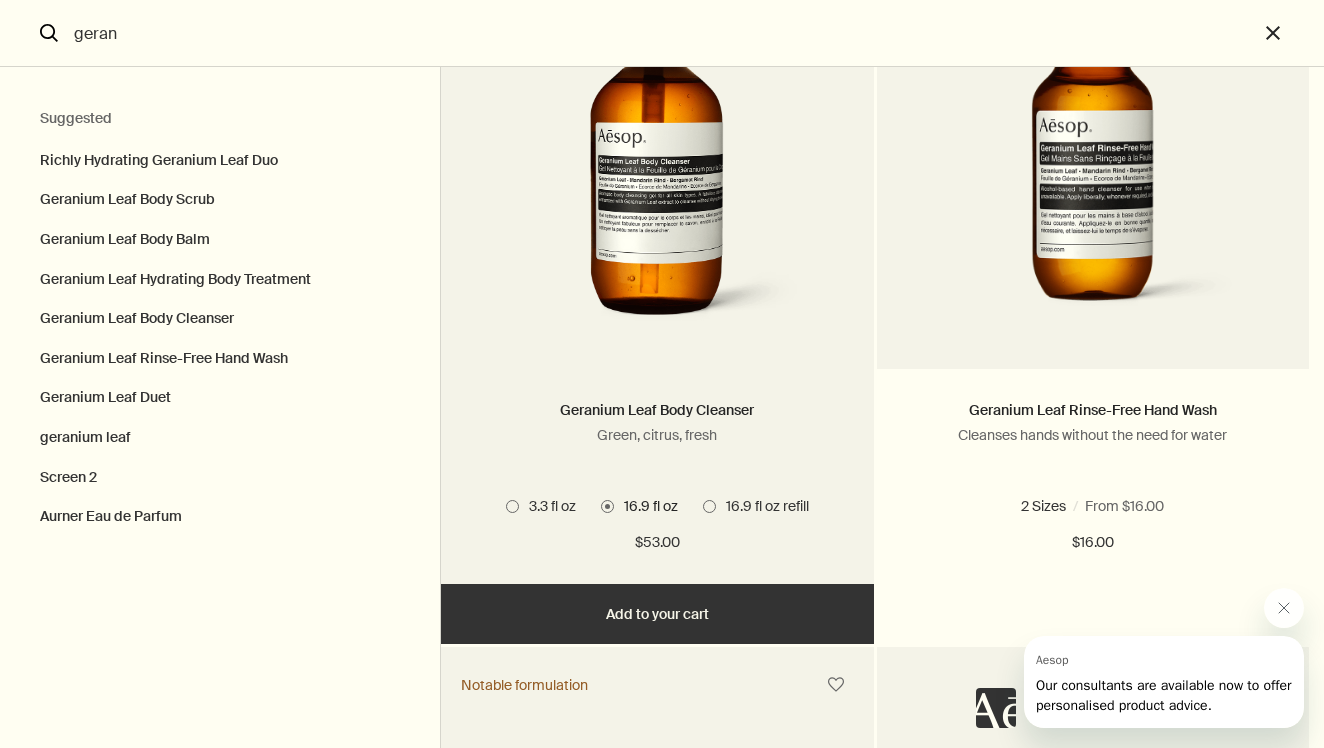 click on "Add Add to your cart" at bounding box center [657, 614] 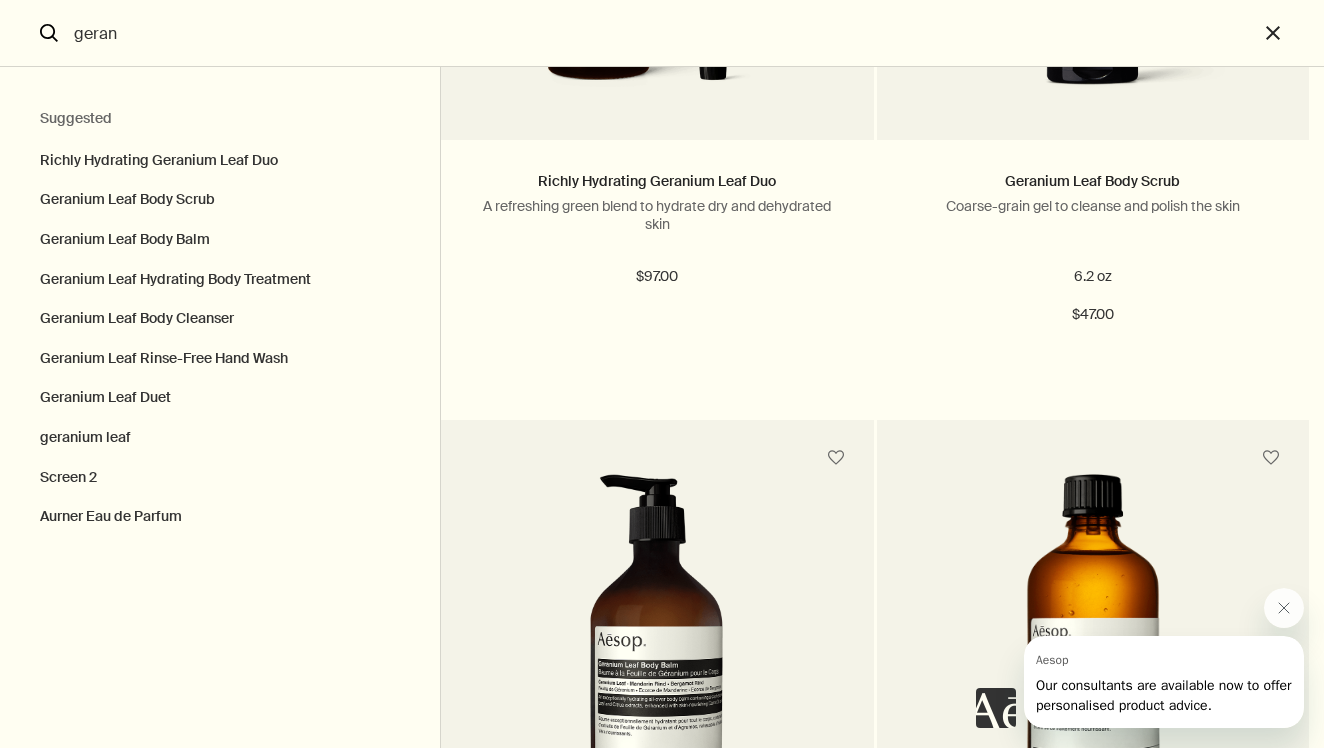 scroll, scrollTop: 436, scrollLeft: 0, axis: vertical 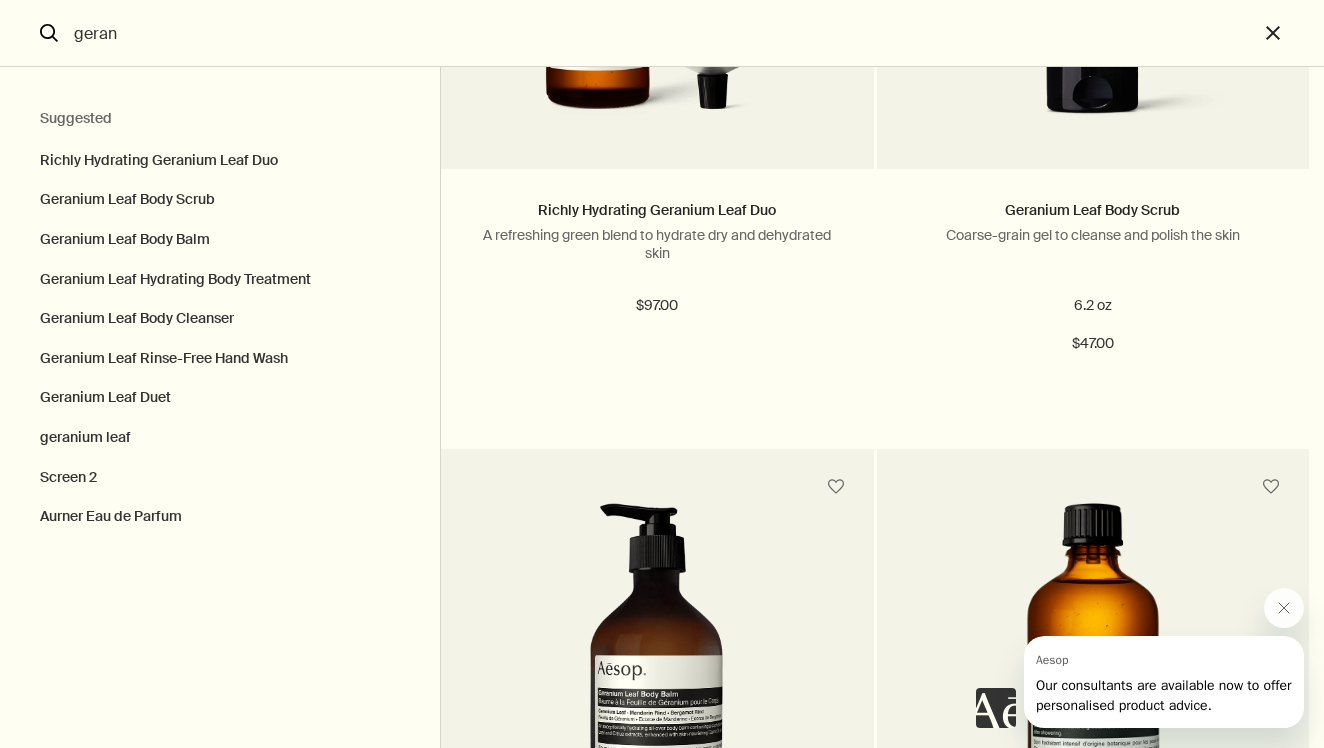 click on "geran" at bounding box center [662, 33] 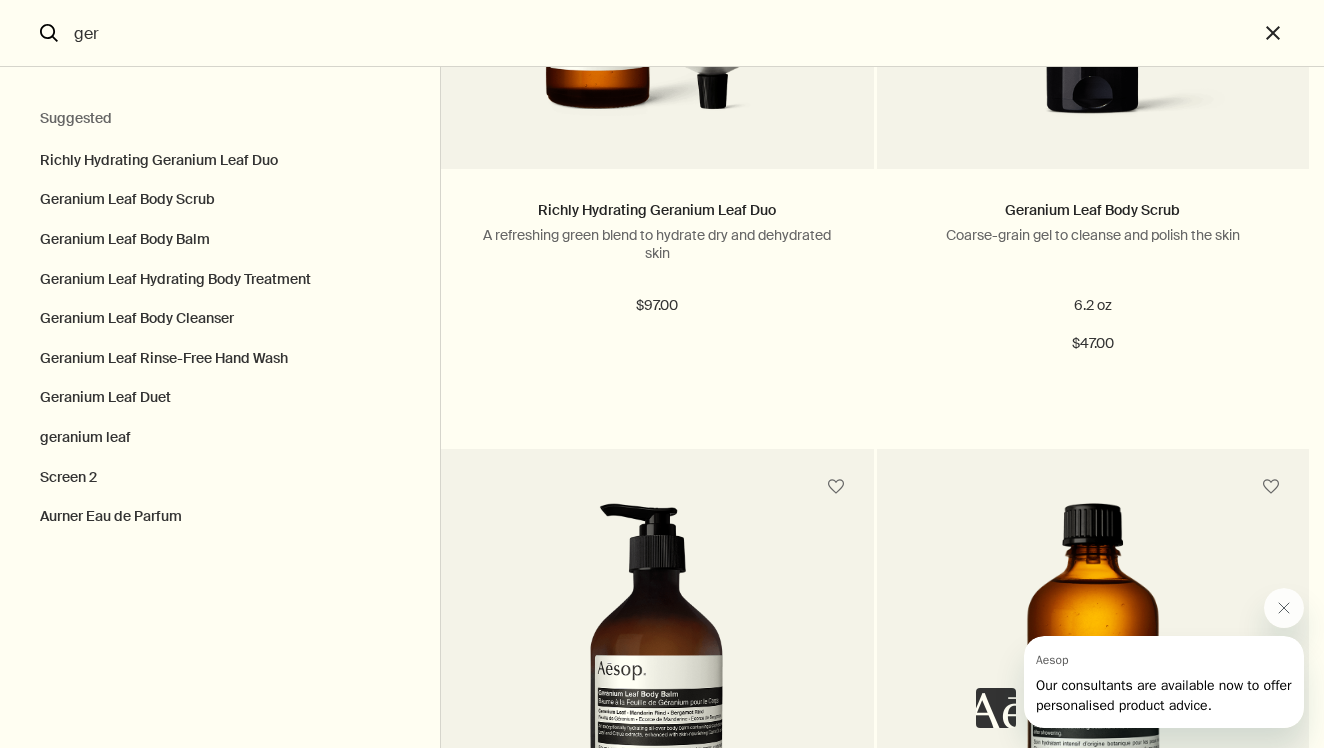 scroll, scrollTop: 0, scrollLeft: 0, axis: both 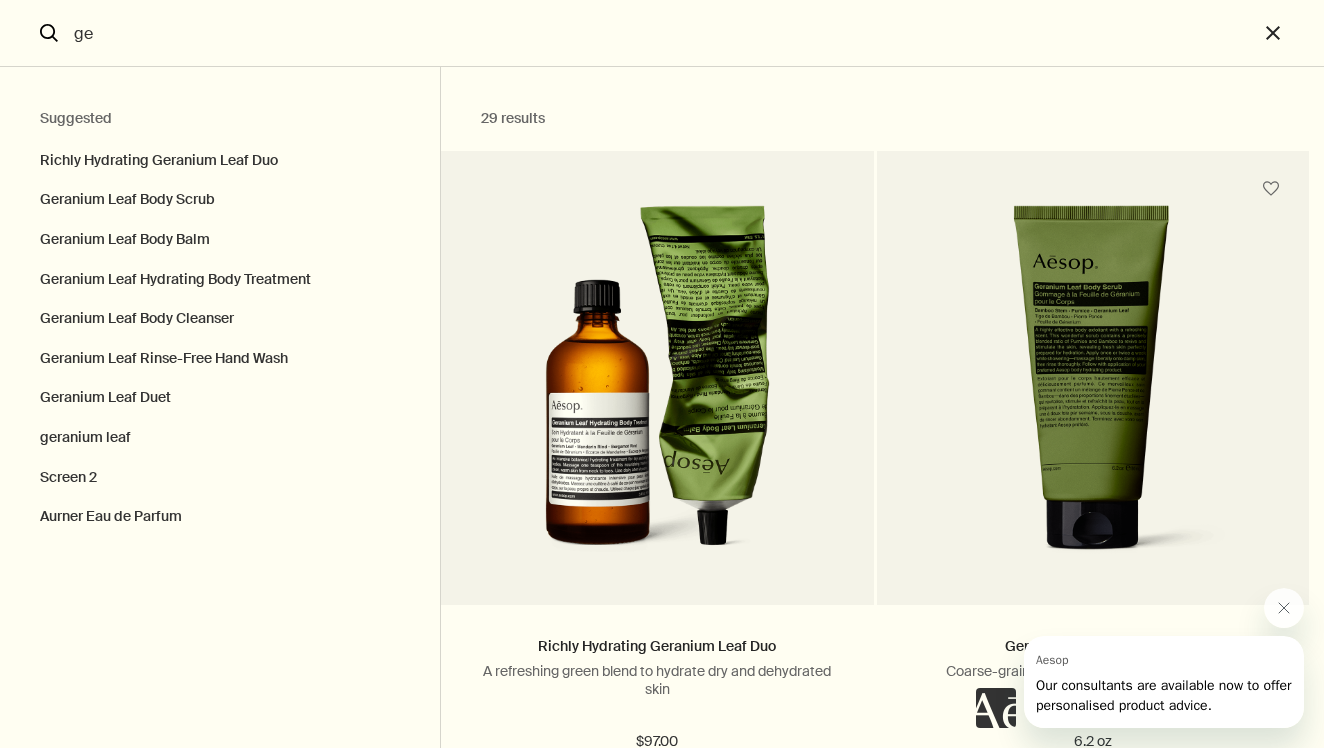 type on "g" 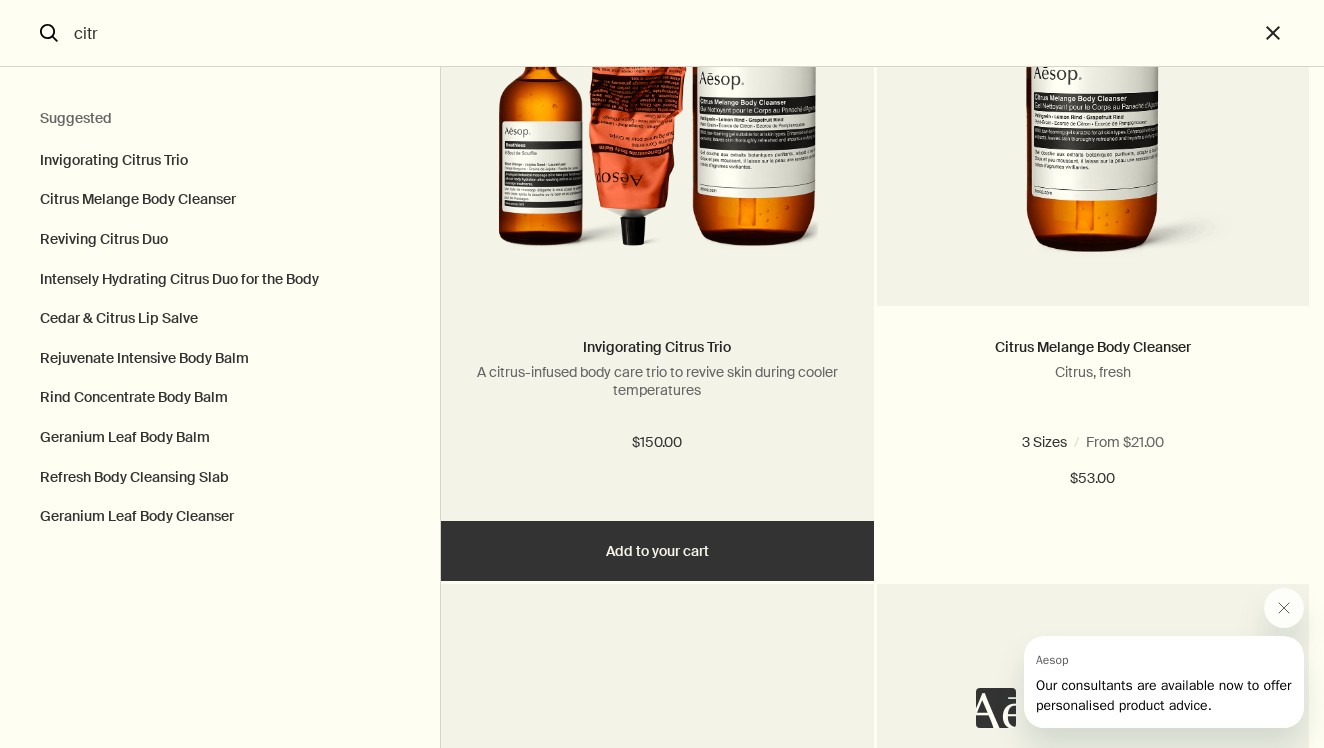 scroll, scrollTop: 315, scrollLeft: 0, axis: vertical 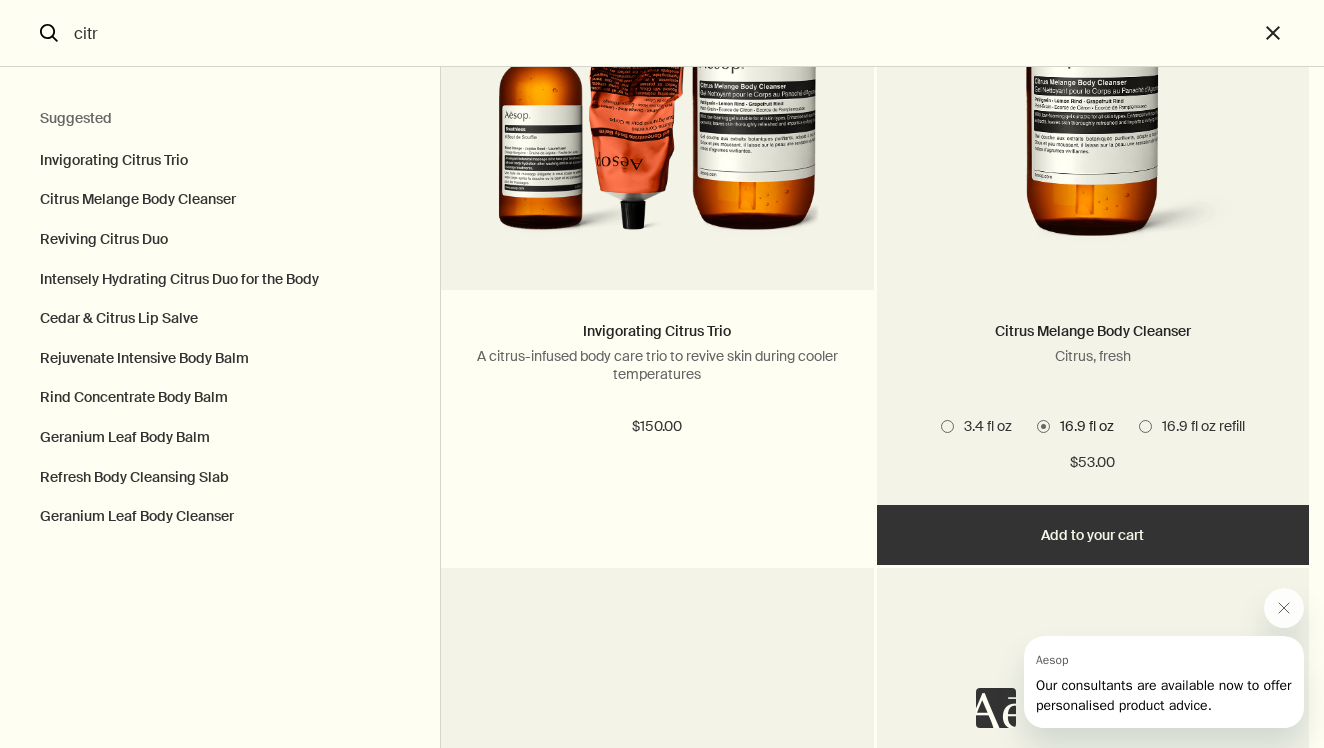 type on "citr" 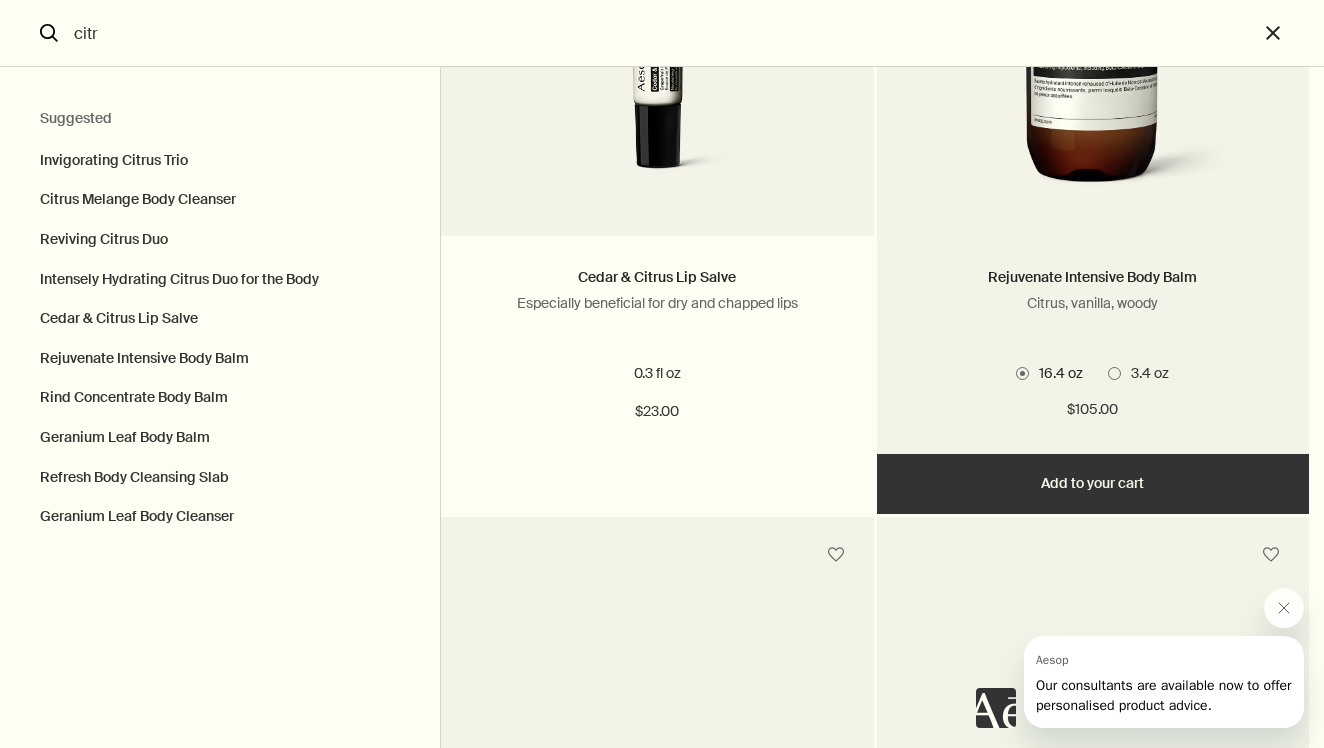 scroll, scrollTop: 1802, scrollLeft: 0, axis: vertical 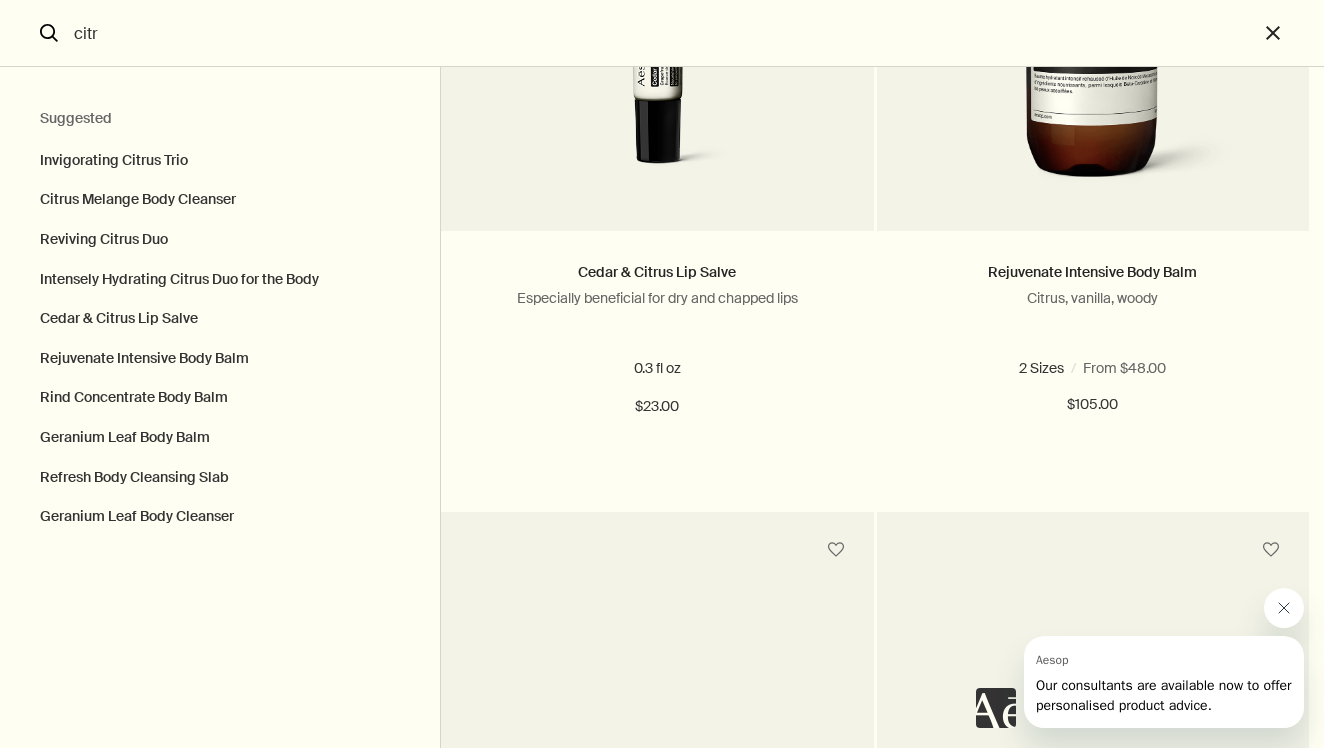 click at bounding box center [1284, 608] 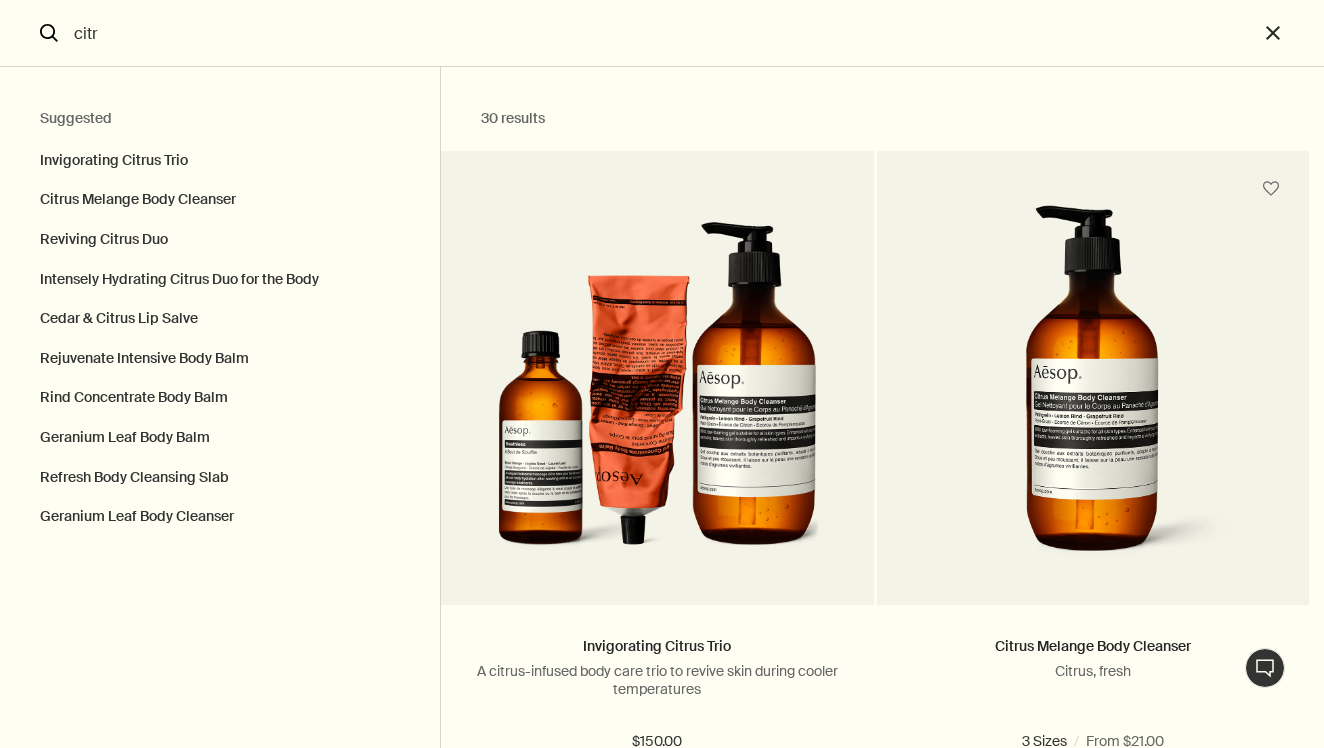 scroll, scrollTop: 0, scrollLeft: 0, axis: both 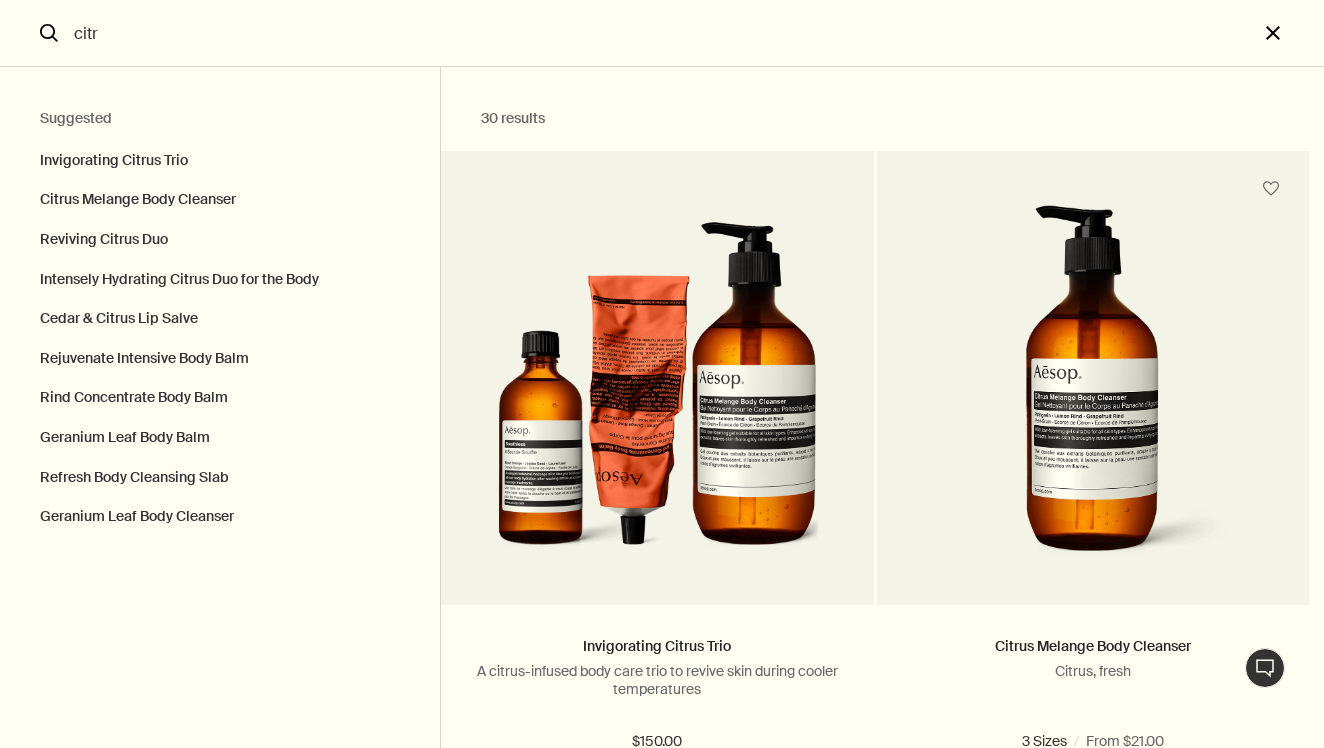 click on "close" at bounding box center (1291, 33) 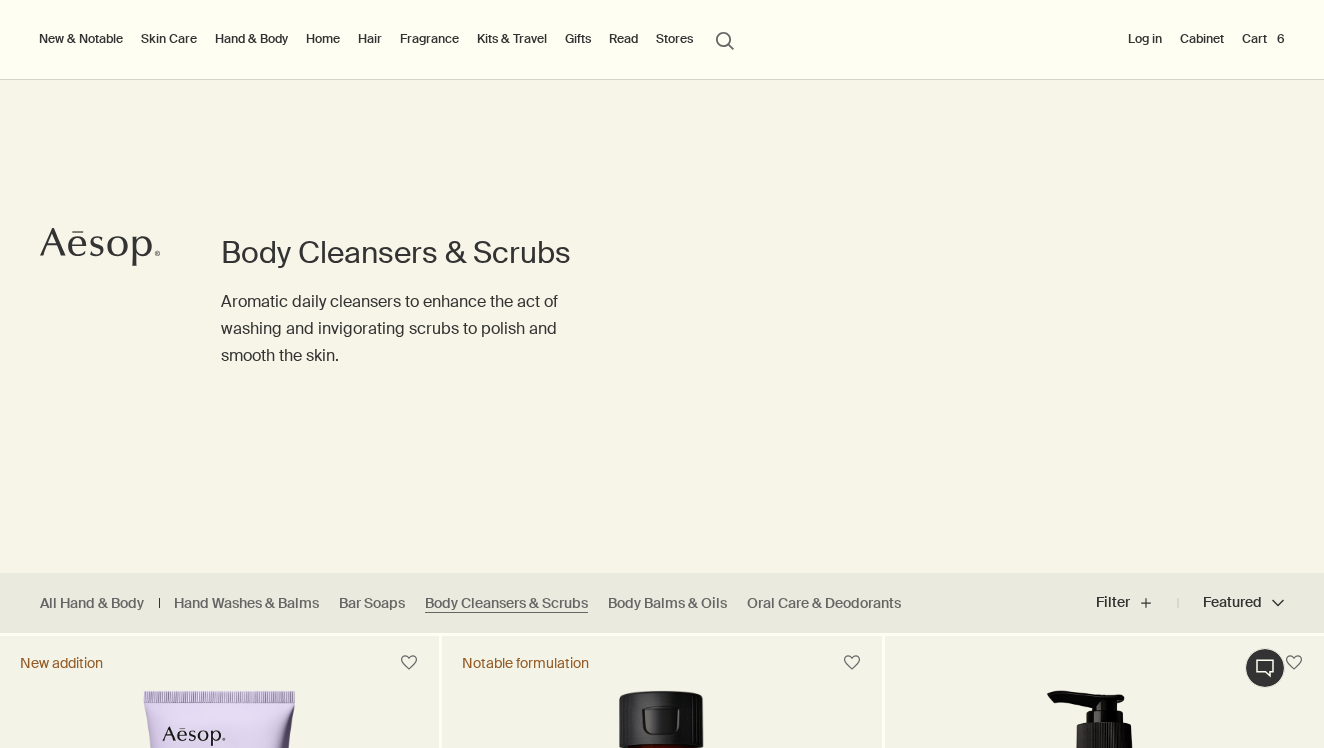 type 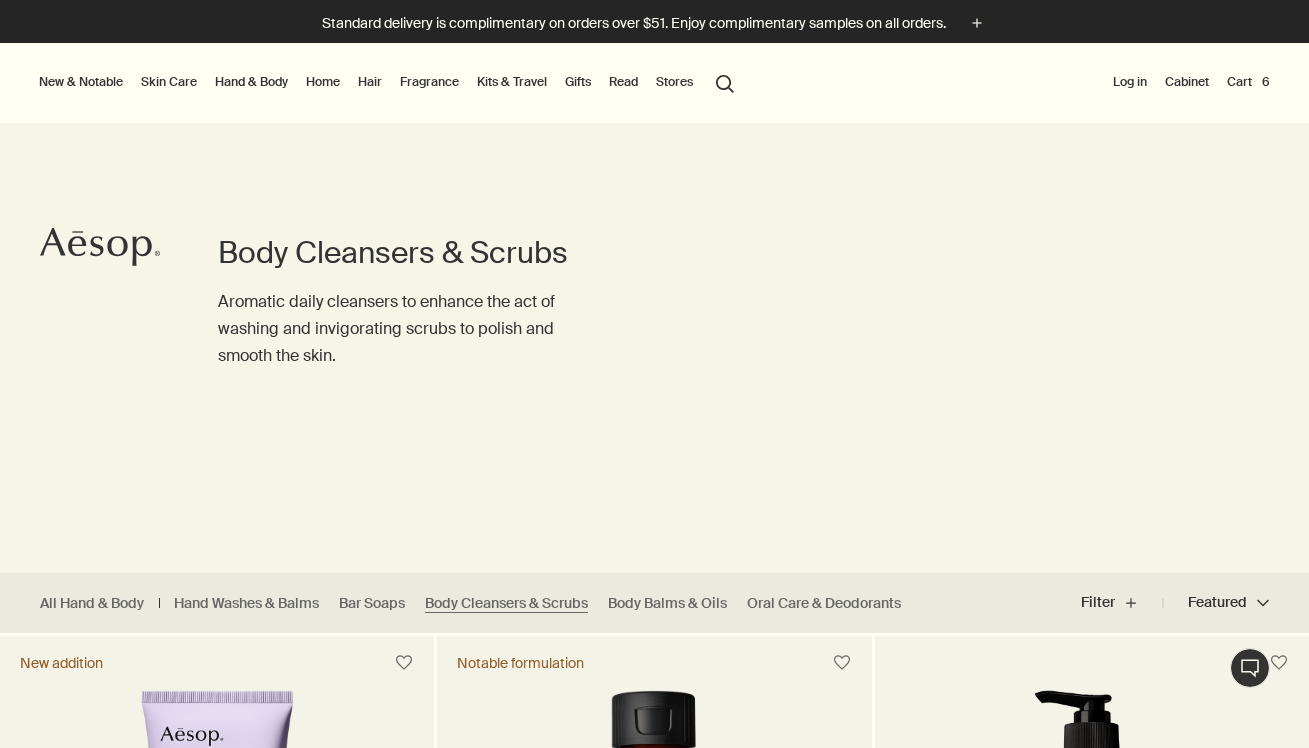 click on "Cart 6" at bounding box center [1248, 82] 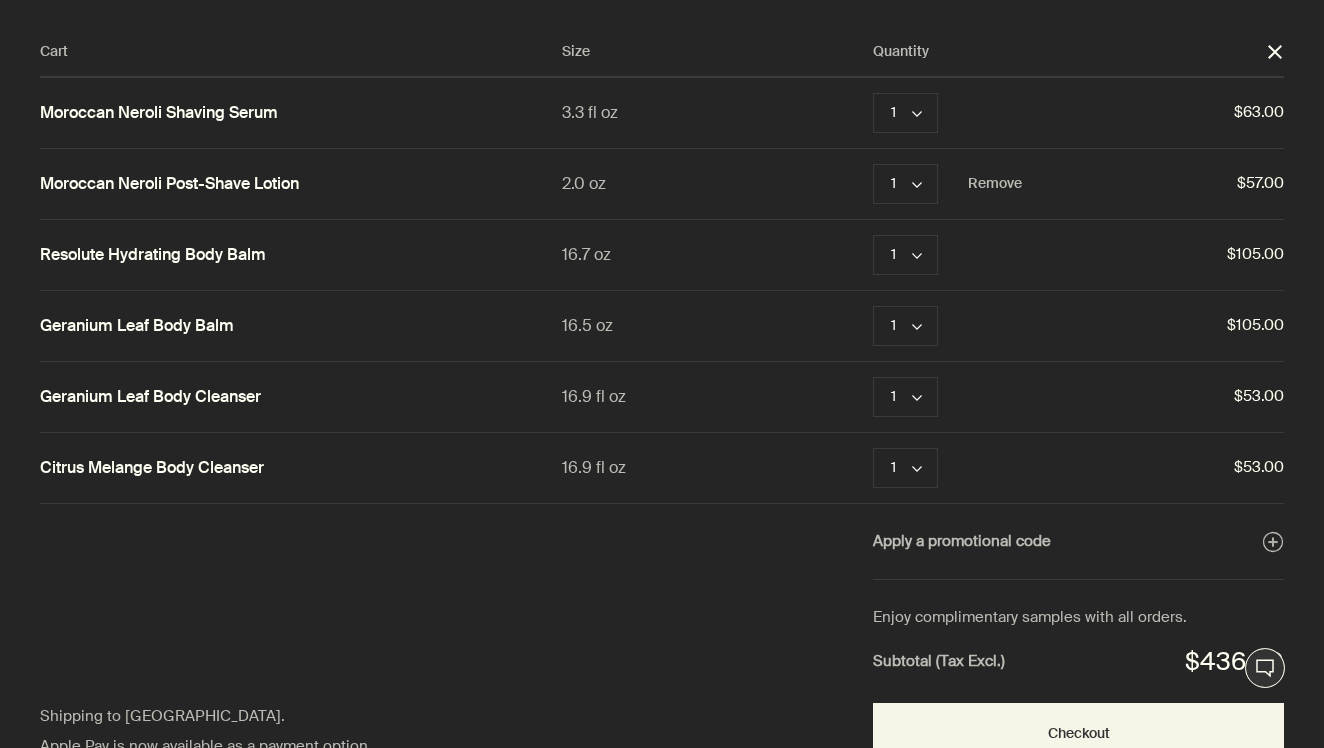 scroll, scrollTop: 0, scrollLeft: 0, axis: both 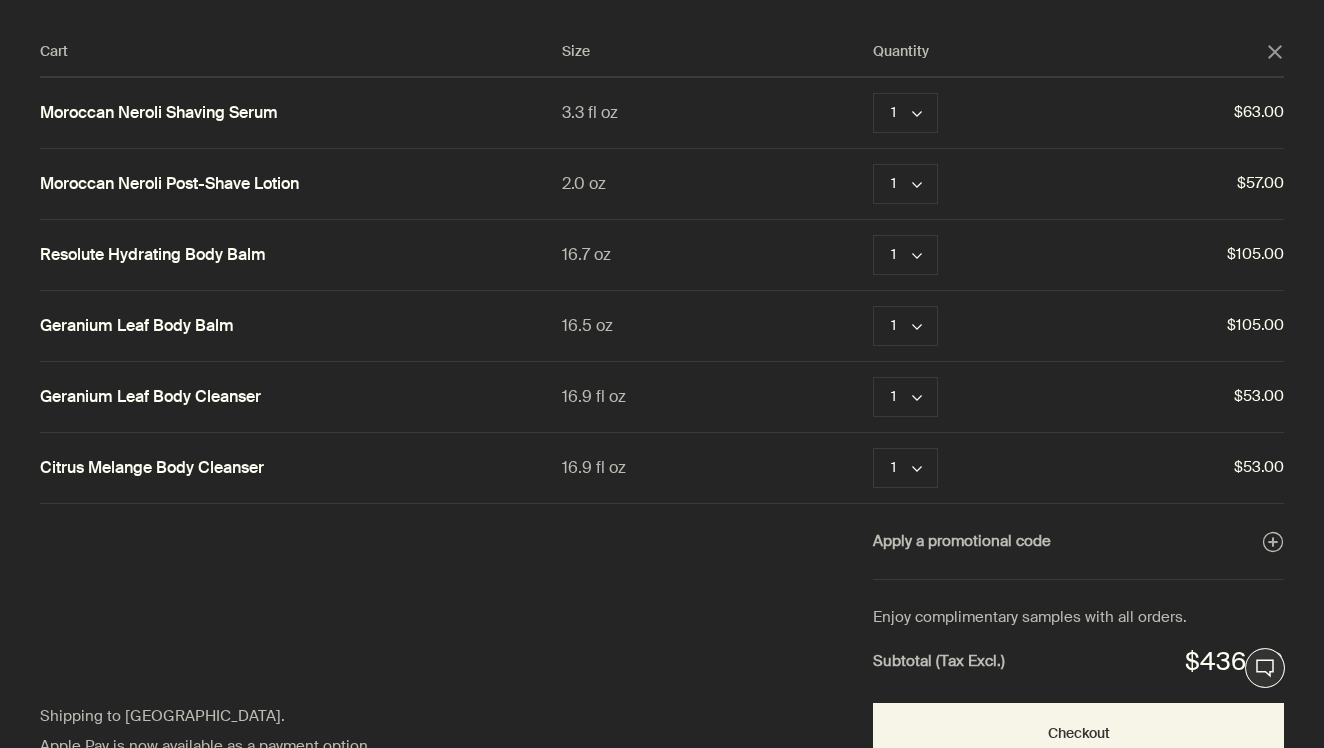click on "close" 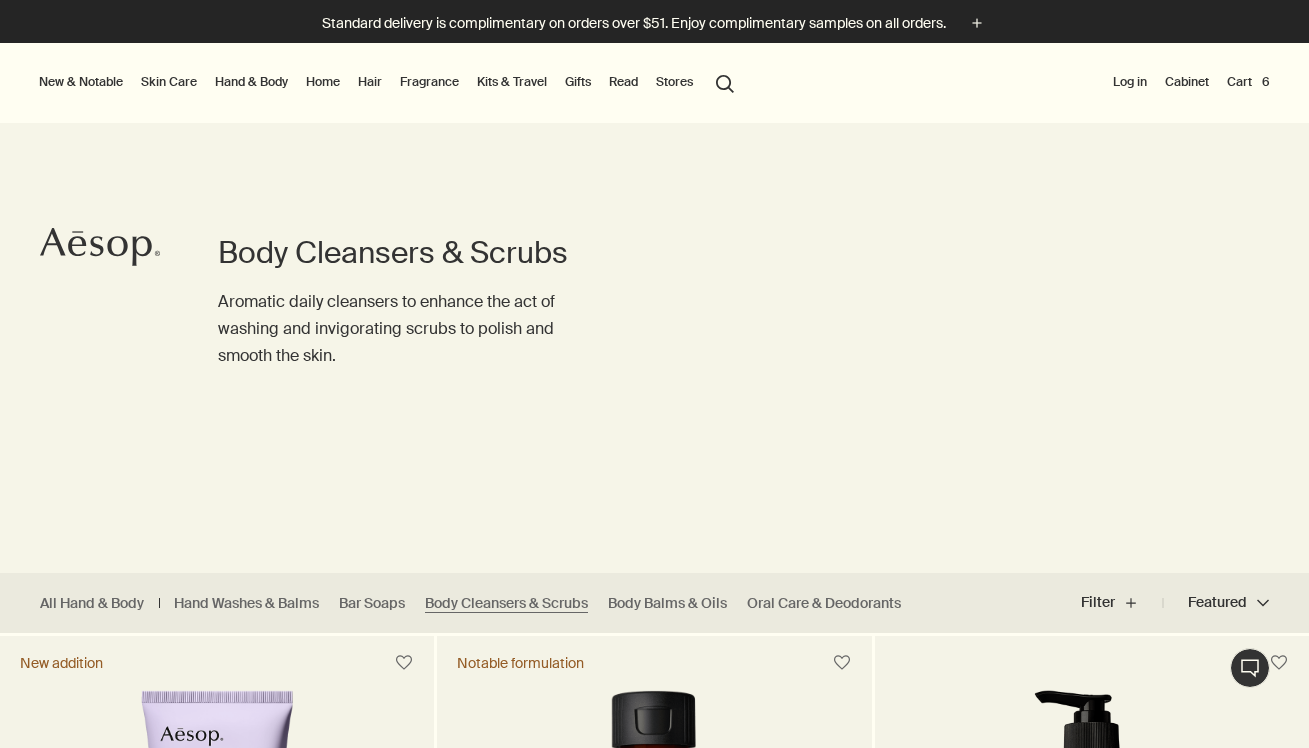 click on "search Search" at bounding box center (725, 82) 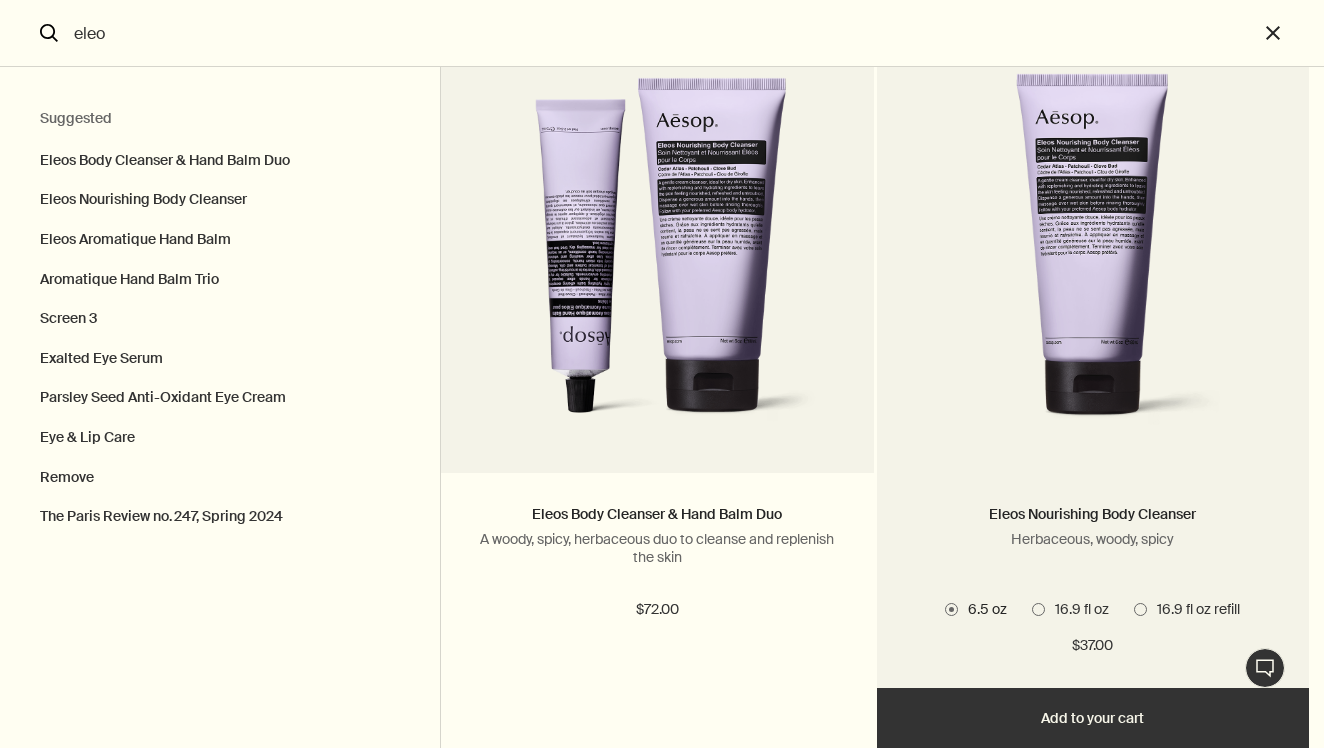 scroll, scrollTop: 142, scrollLeft: 0, axis: vertical 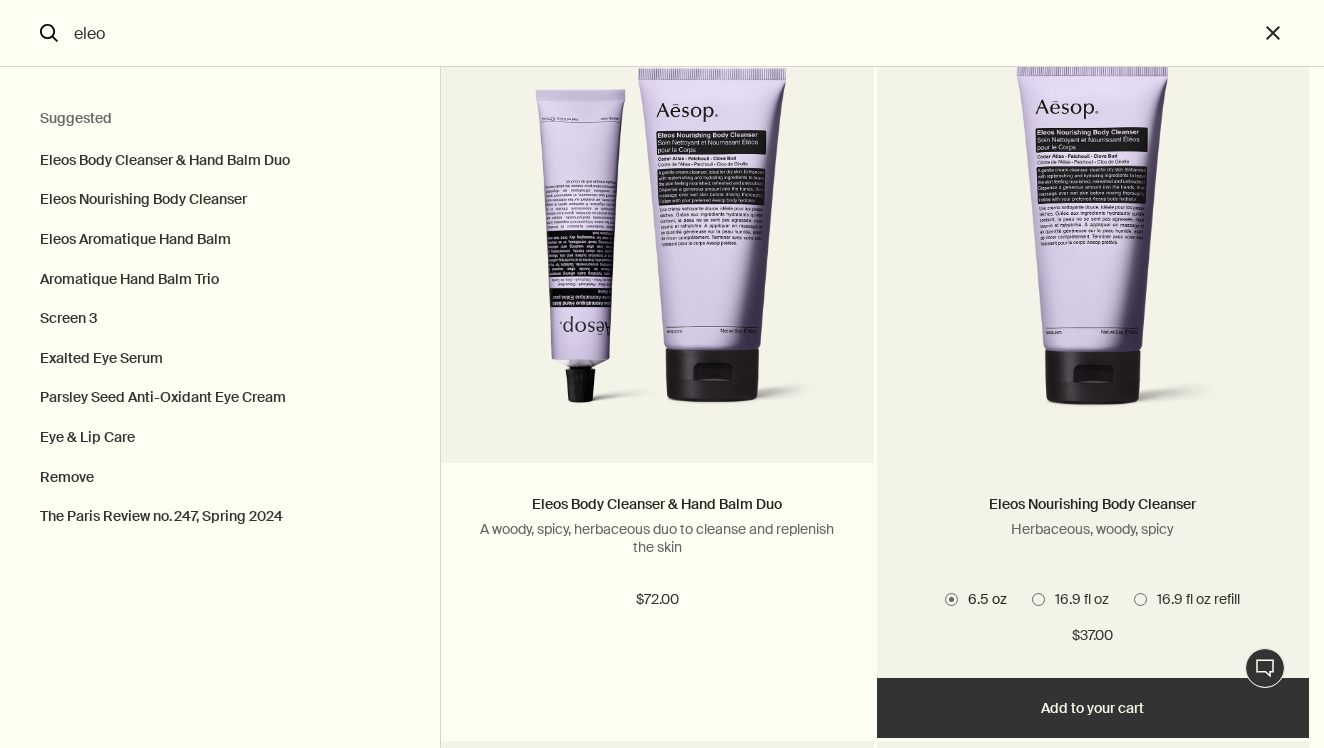 type on "eleo" 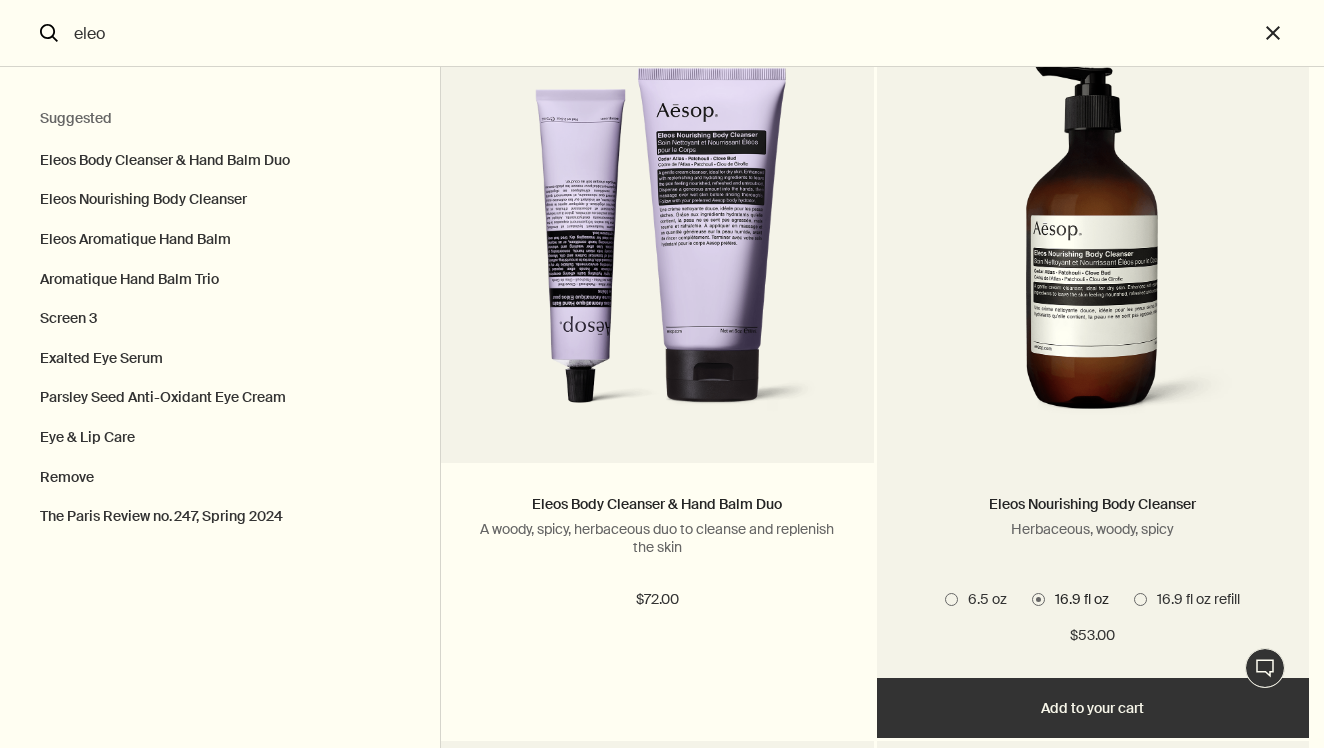 click on "Add Add to your cart" at bounding box center [1093, 708] 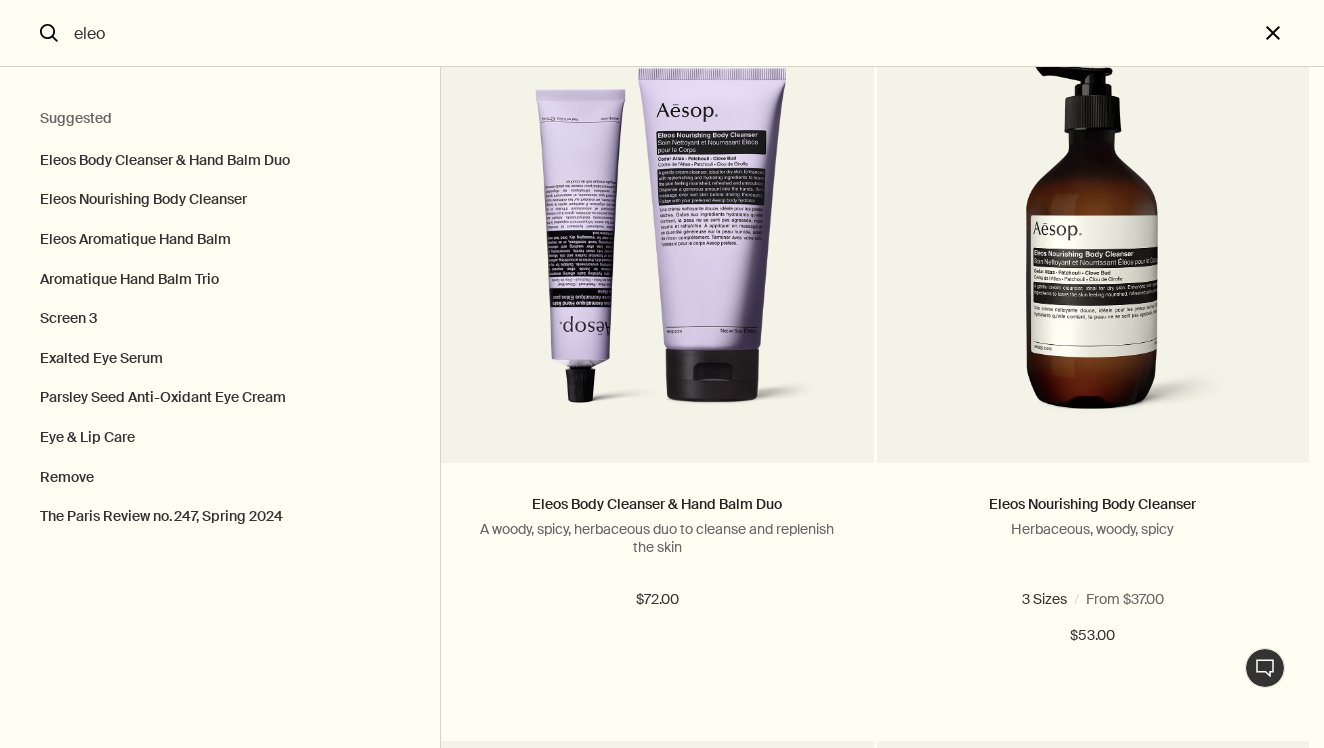 click on "close" at bounding box center [1291, 33] 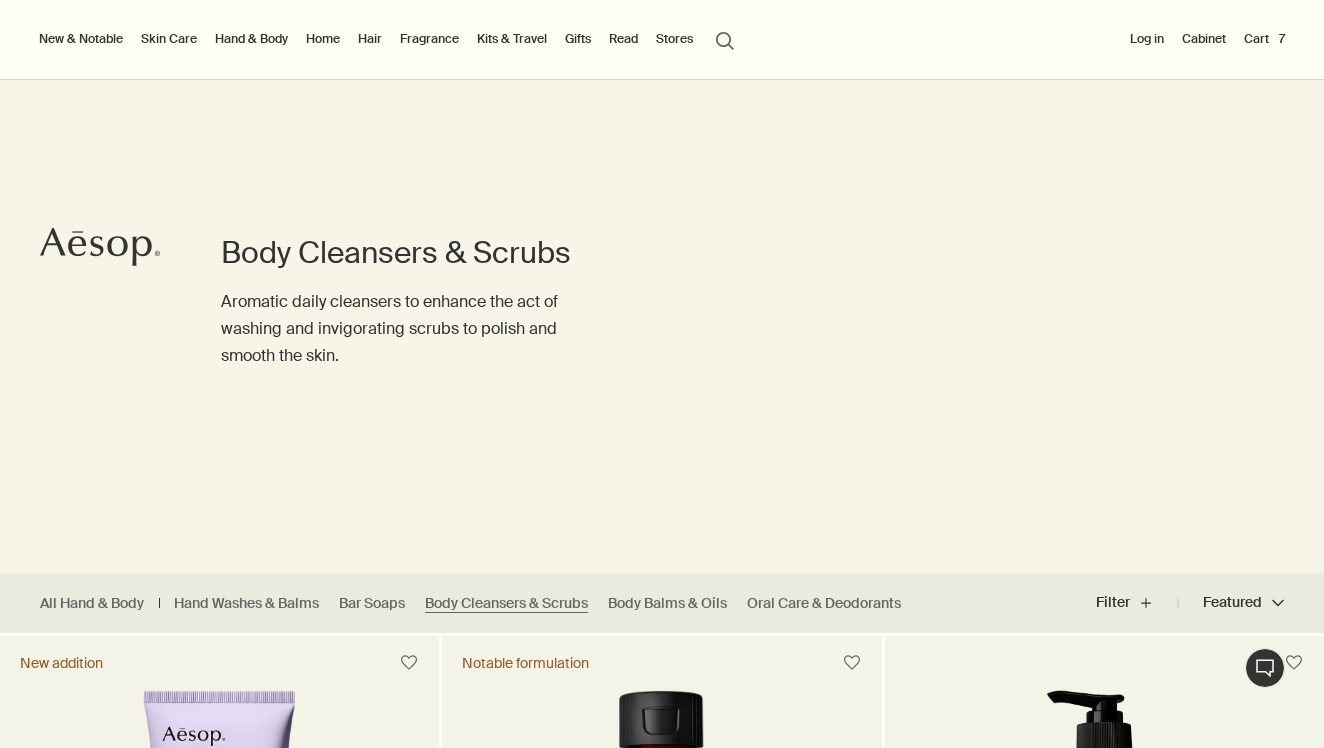 type 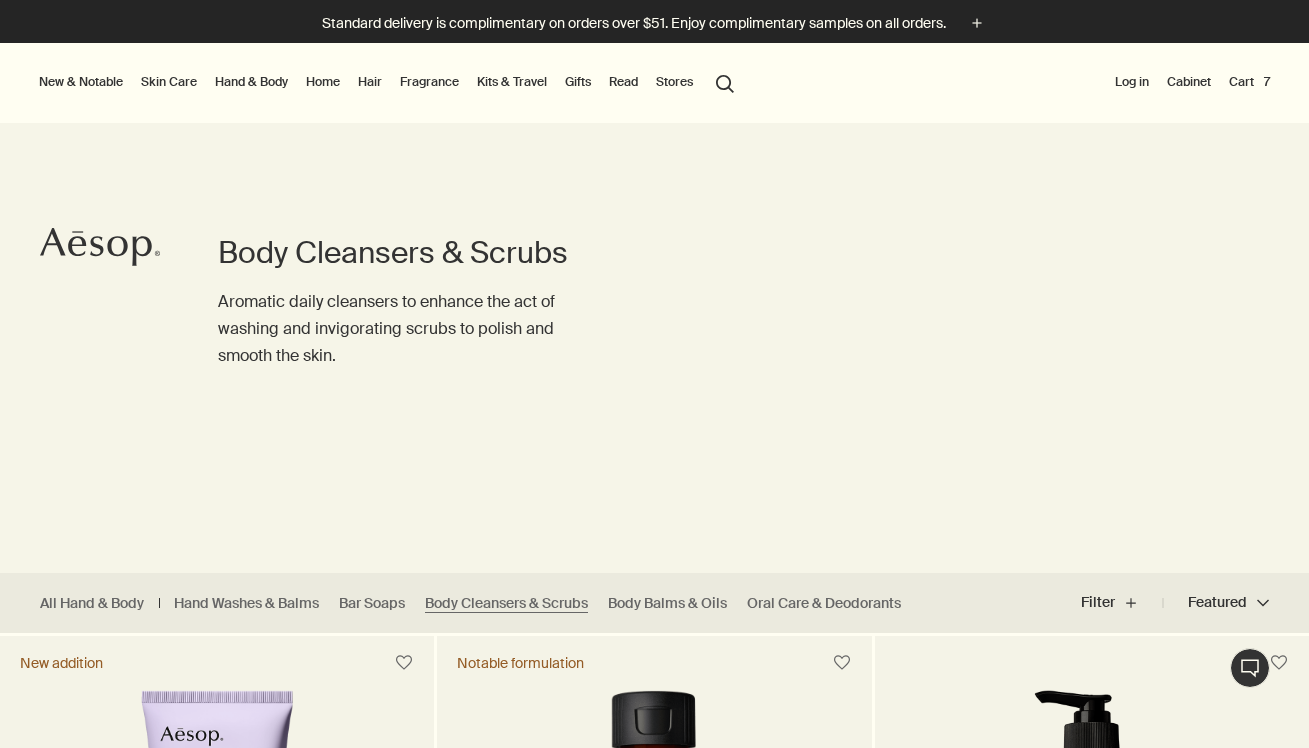 click on "Cart 7" at bounding box center (1249, 82) 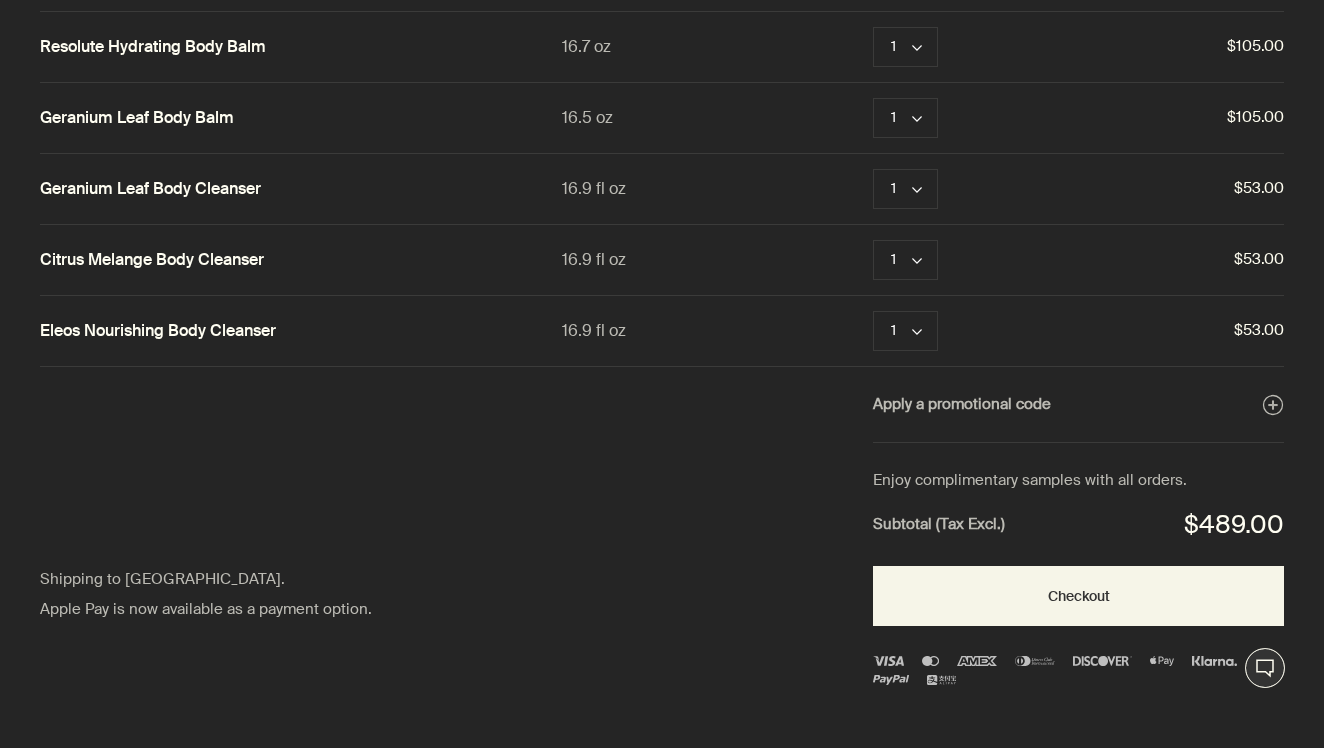 scroll, scrollTop: 207, scrollLeft: 0, axis: vertical 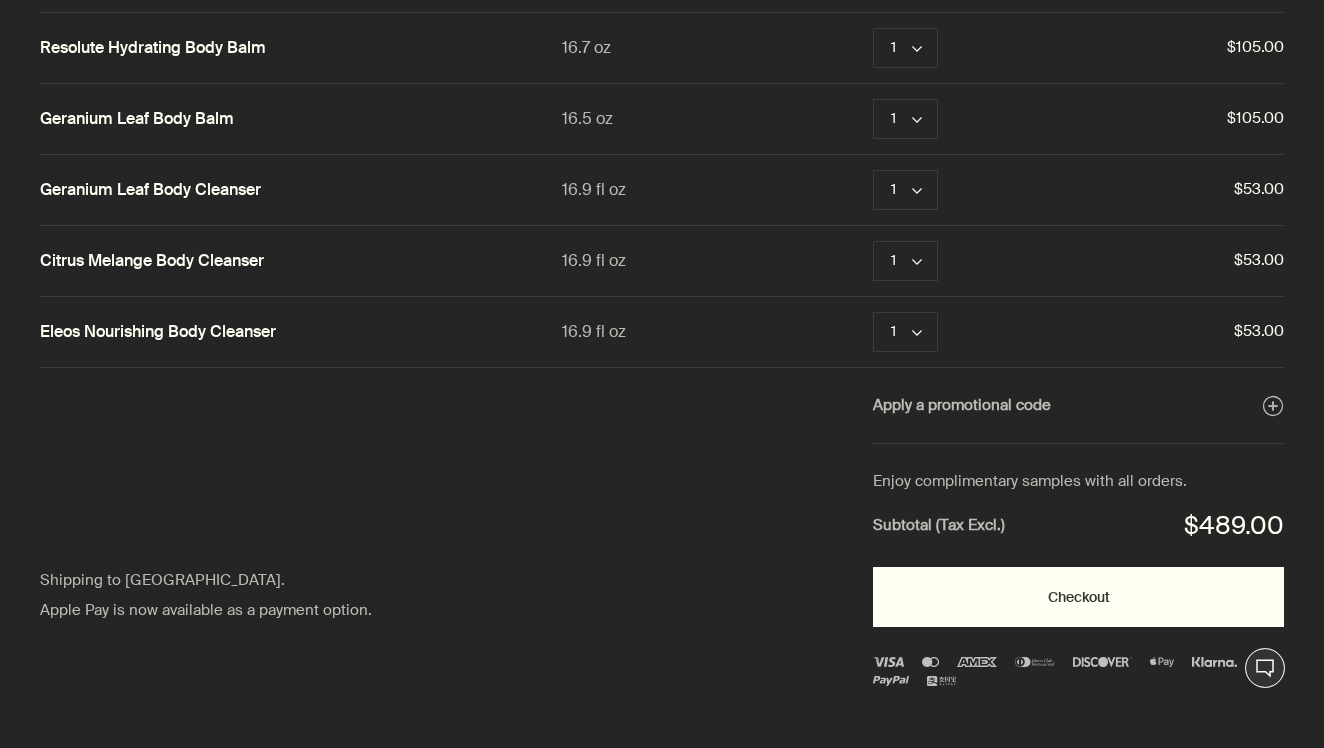 click on "Checkout" at bounding box center [1078, 597] 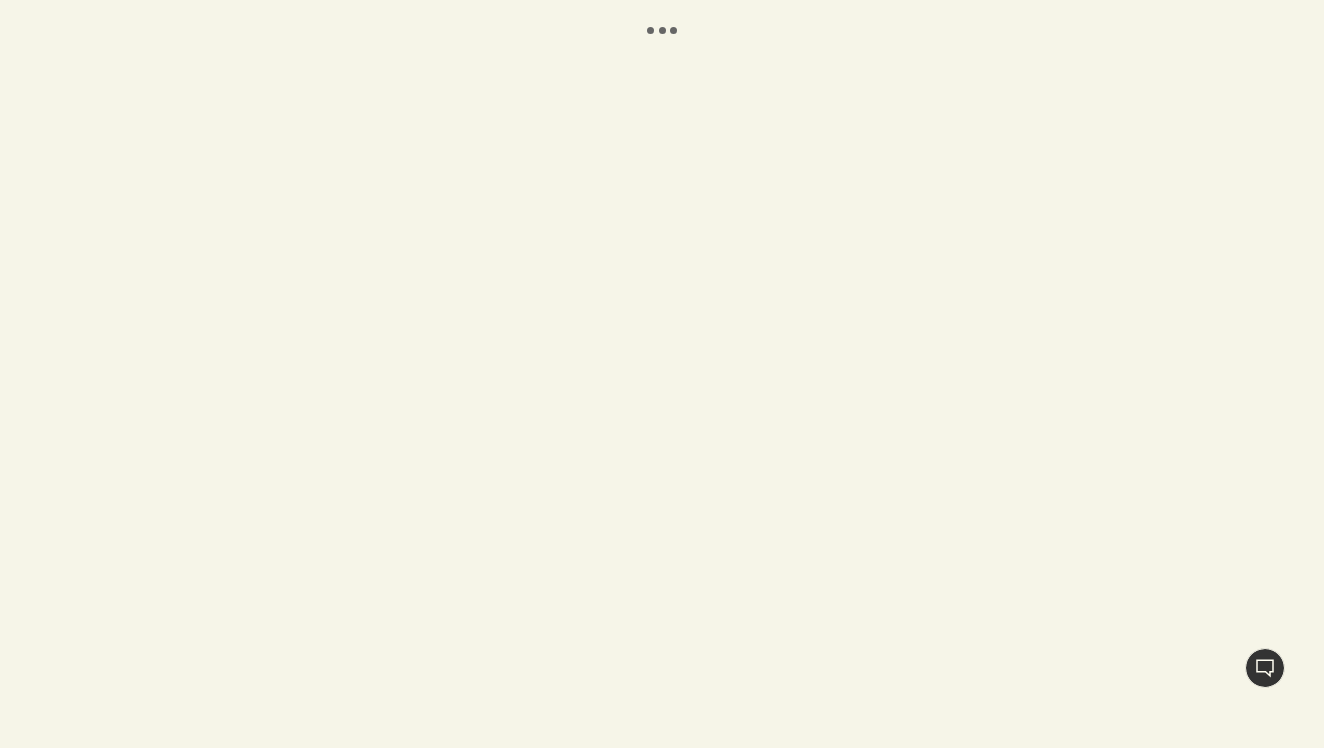 scroll, scrollTop: 0, scrollLeft: 0, axis: both 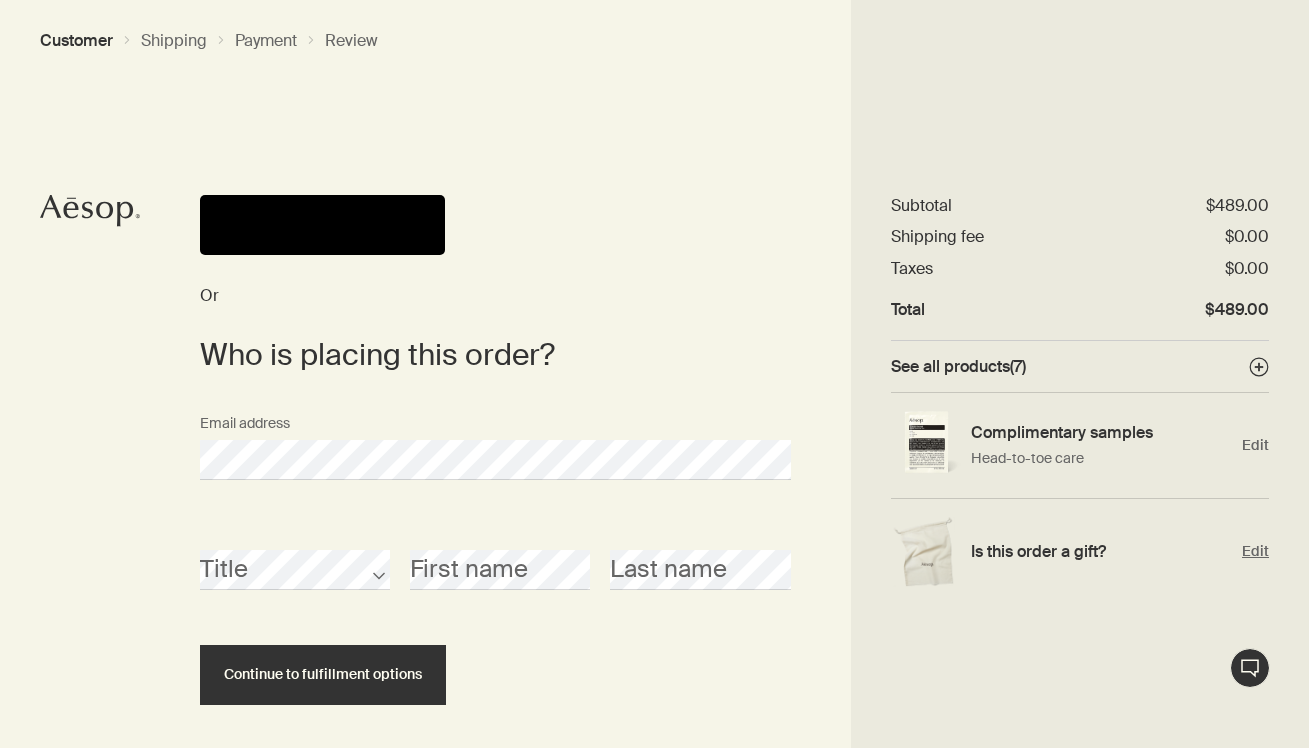 click on "Is this order a gift?" at bounding box center (1101, 551) 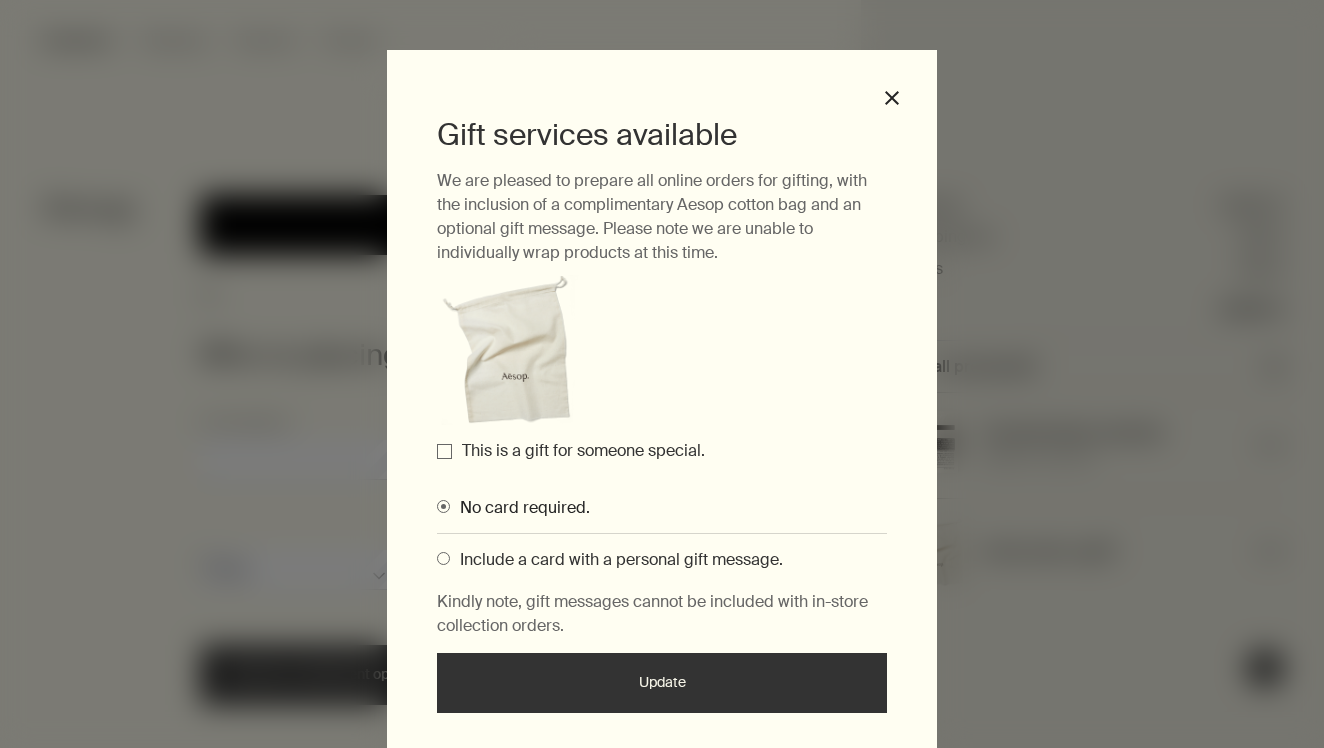 click on "This is a gift for someone special." at bounding box center [444, 451] 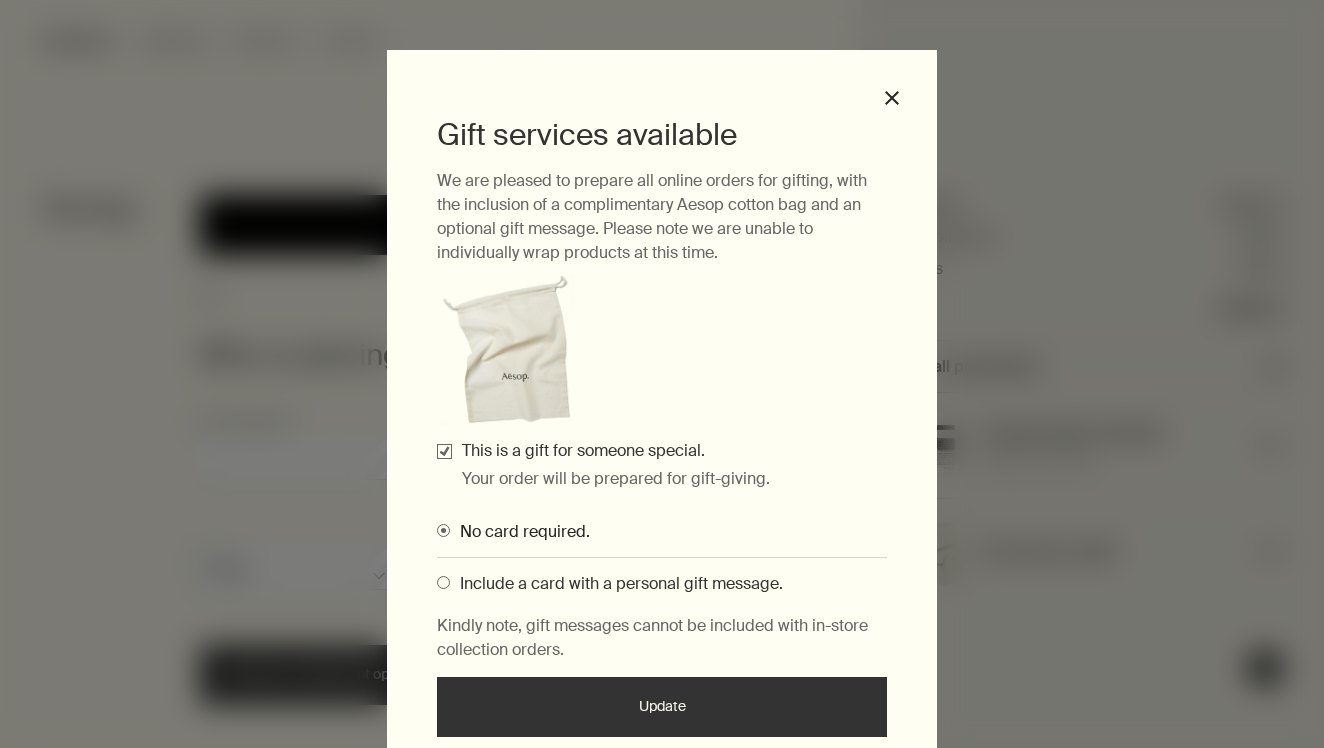 click at bounding box center (443, 582) 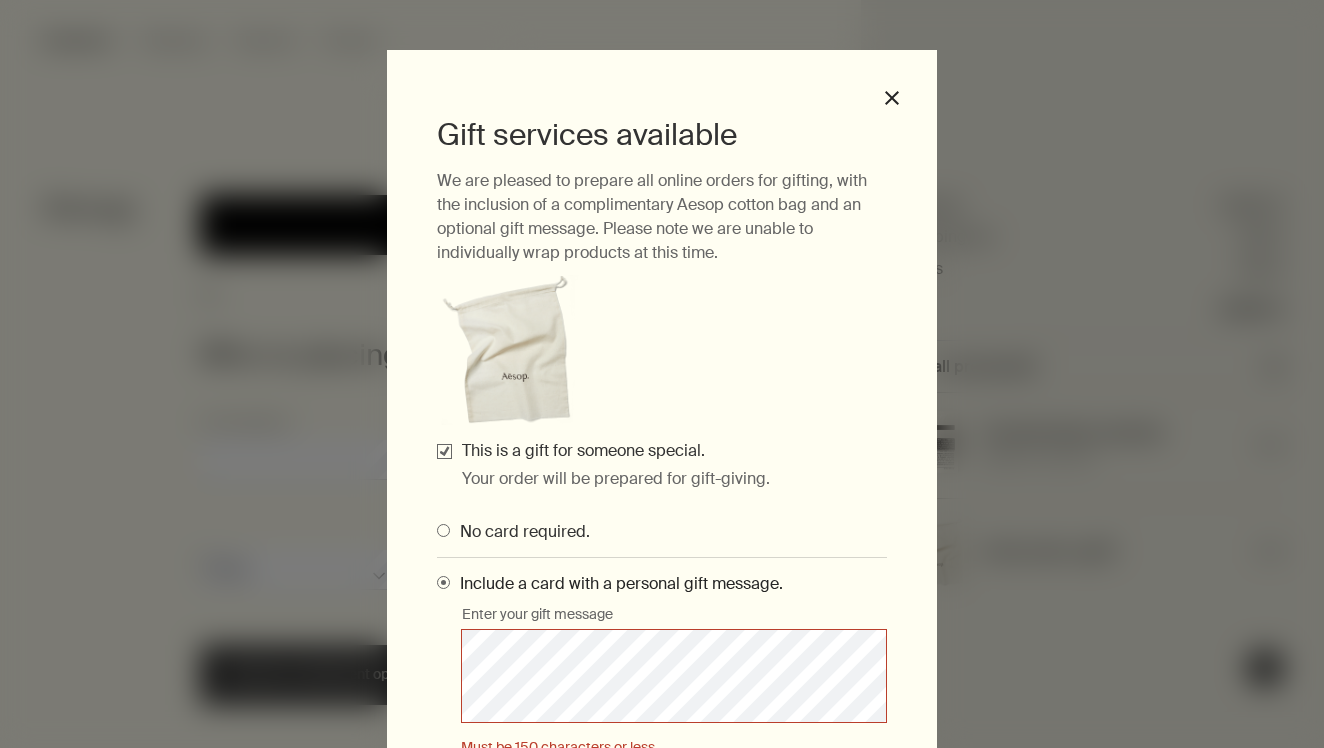 scroll, scrollTop: 42, scrollLeft: 0, axis: vertical 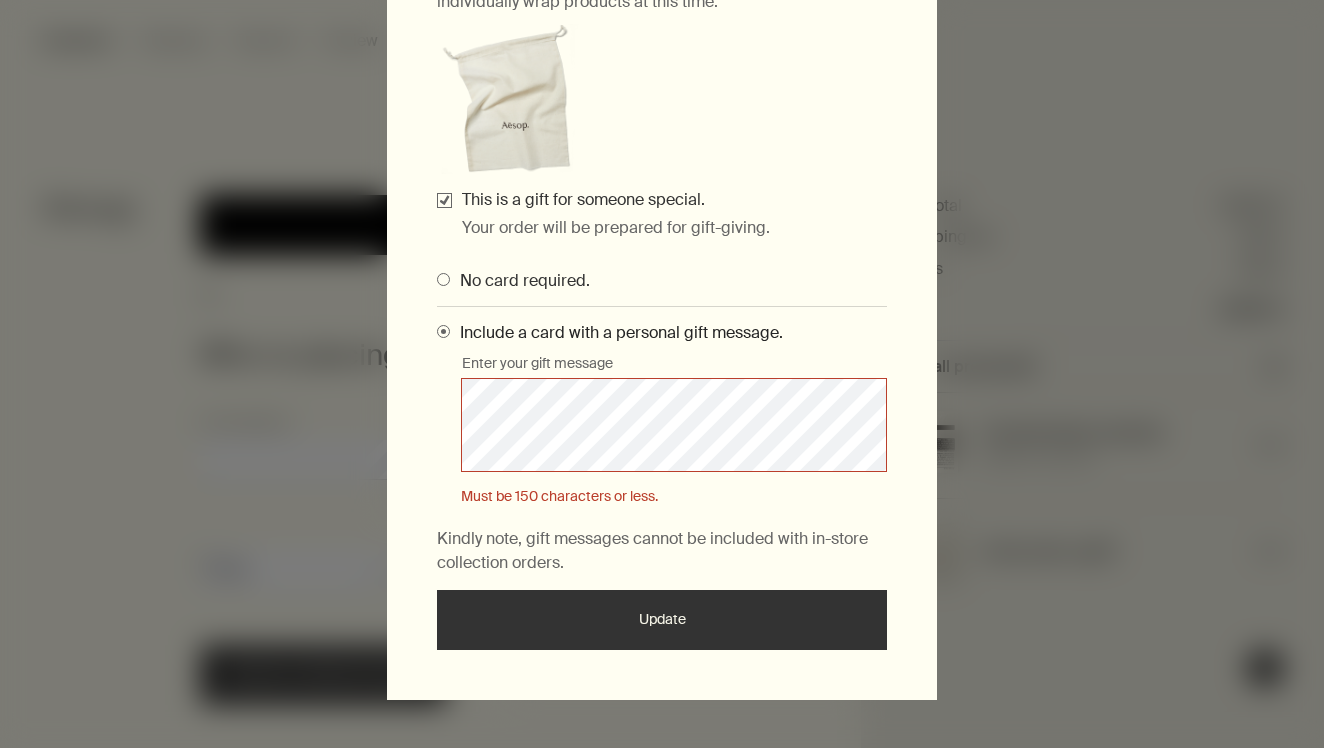 click on "Update" at bounding box center (662, 620) 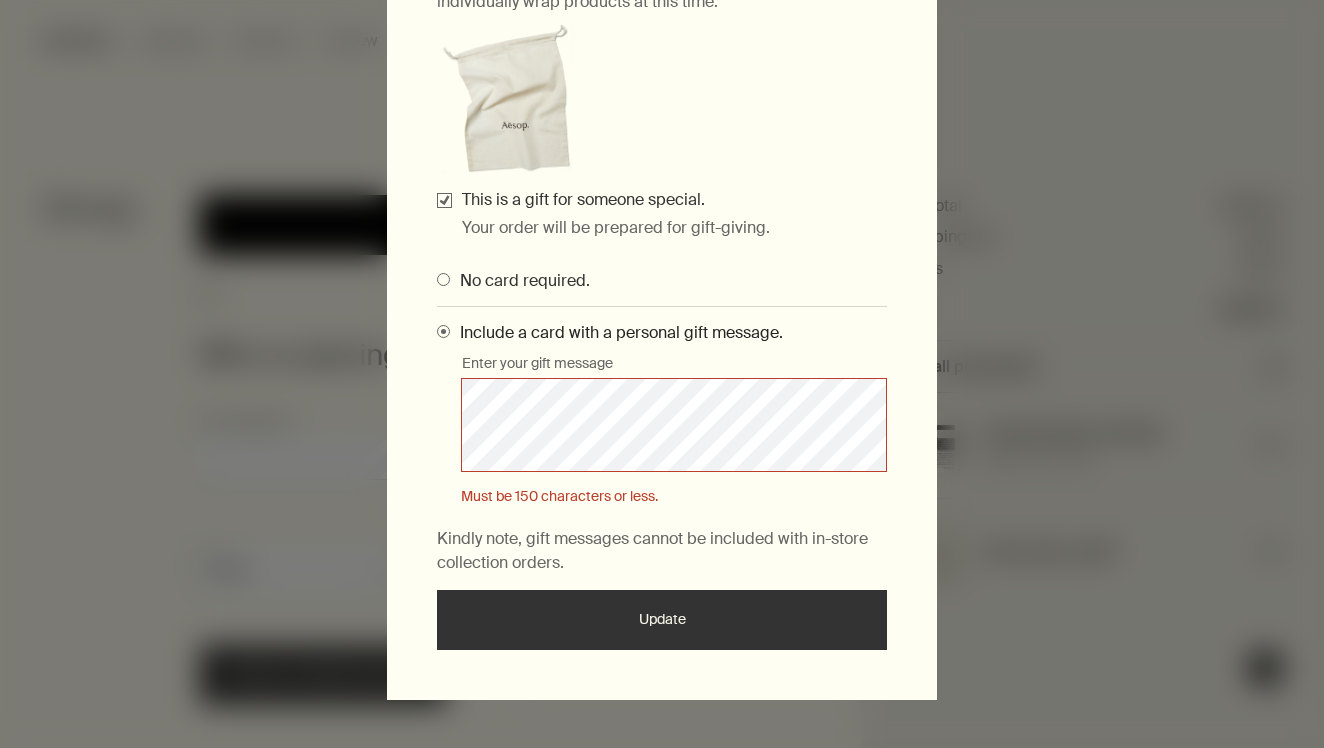 click on "Update" at bounding box center (662, 620) 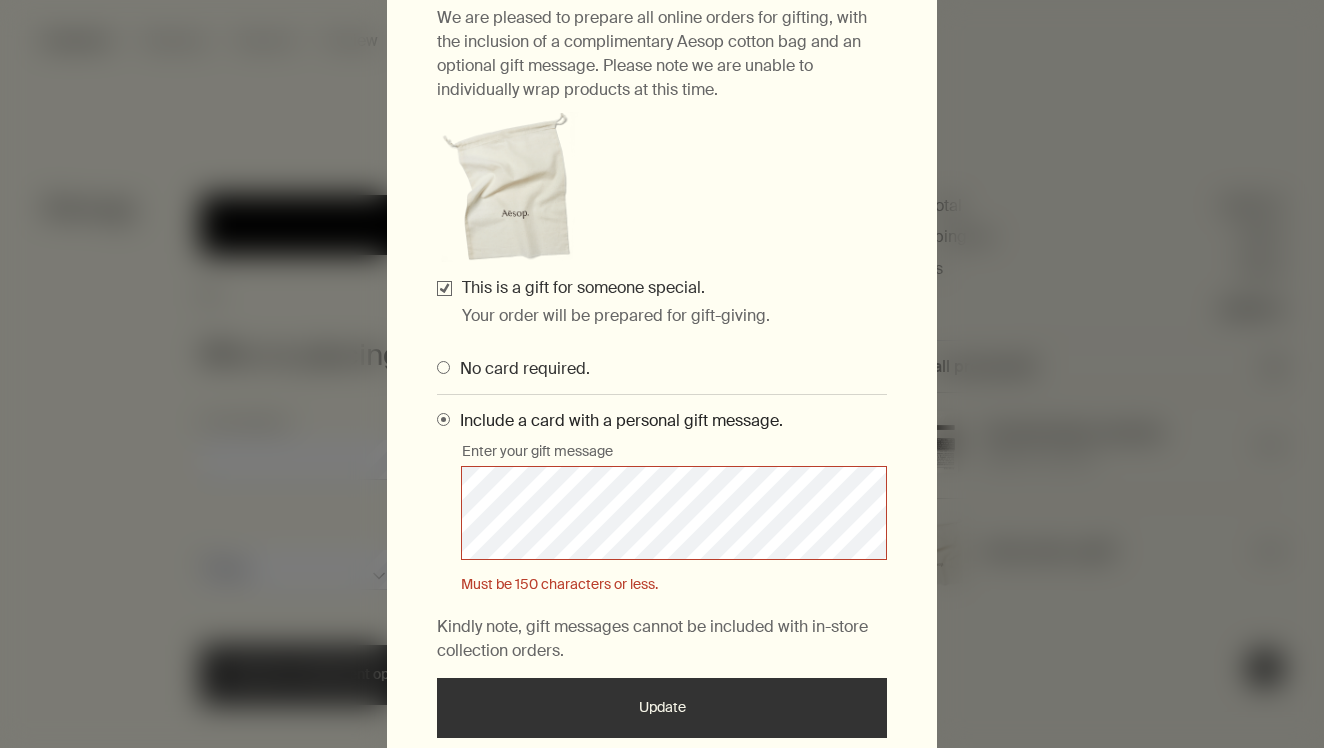 scroll, scrollTop: 162, scrollLeft: 0, axis: vertical 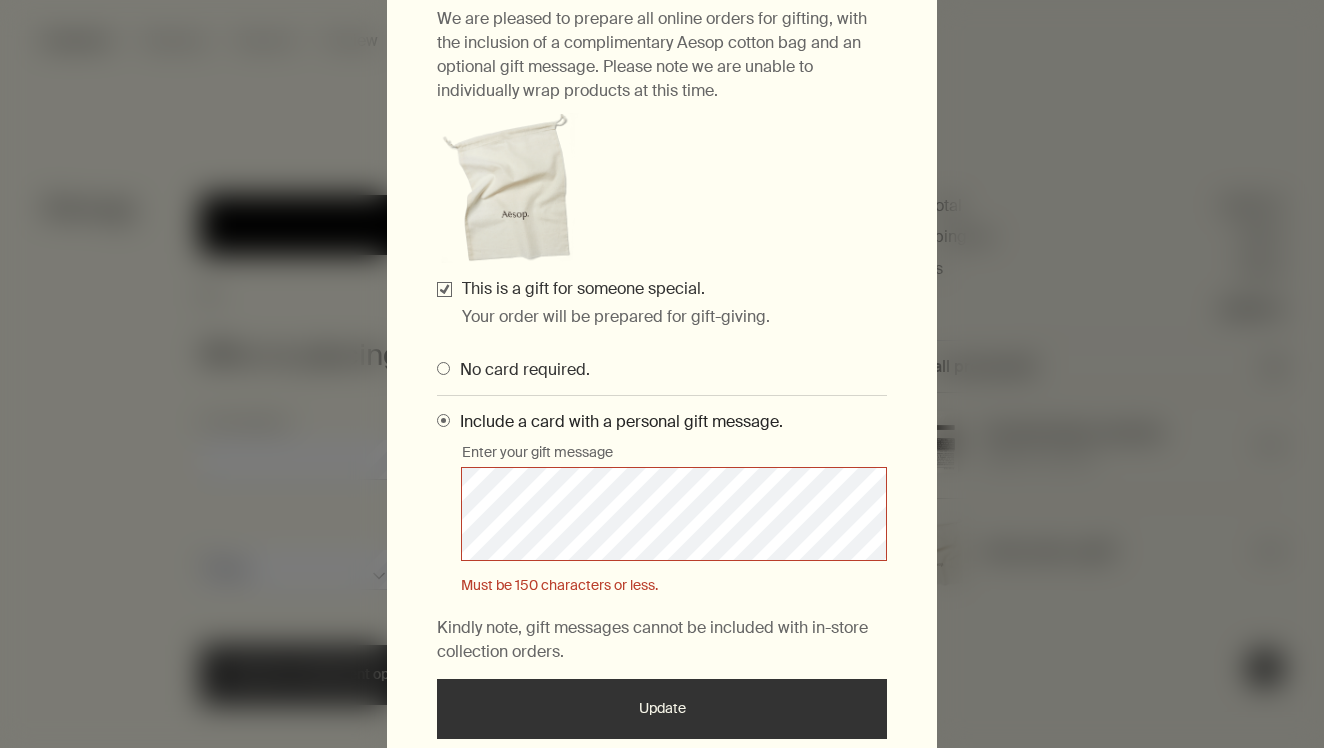 click on "Update" at bounding box center [662, 709] 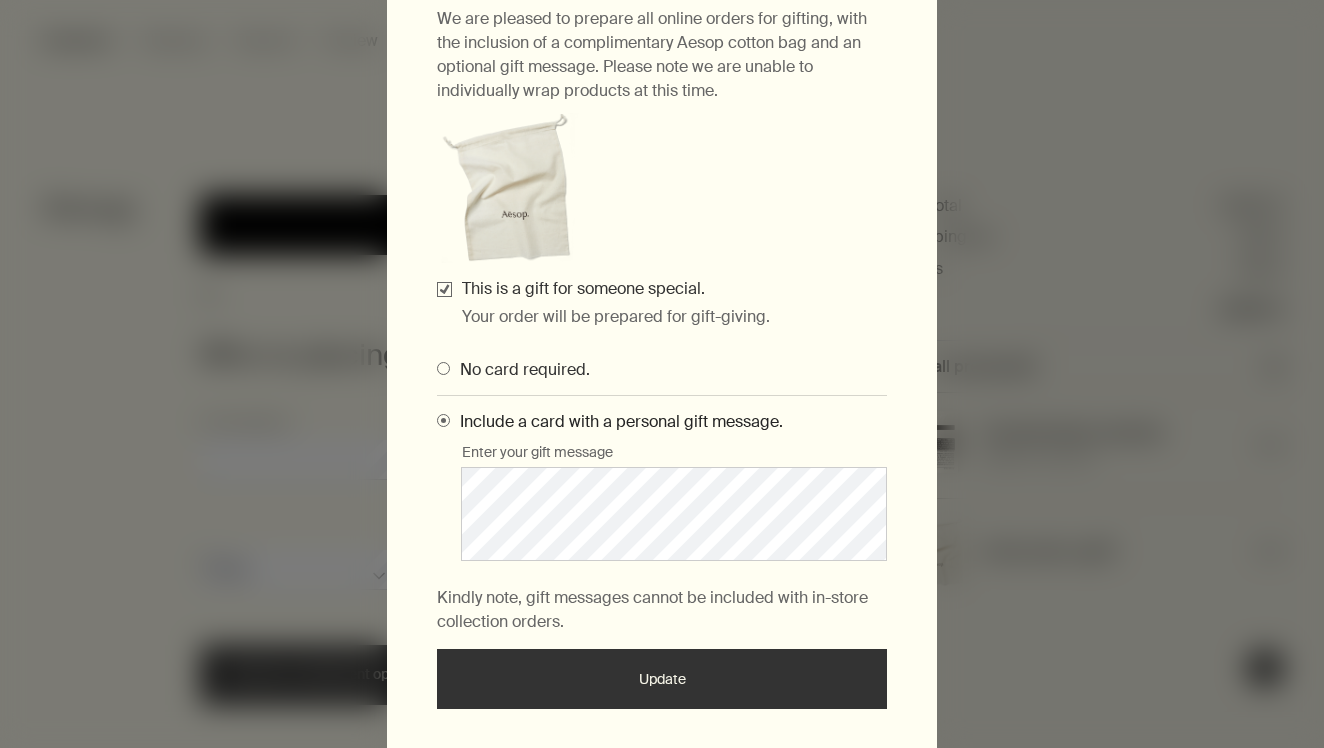 click on "Update" at bounding box center [662, 679] 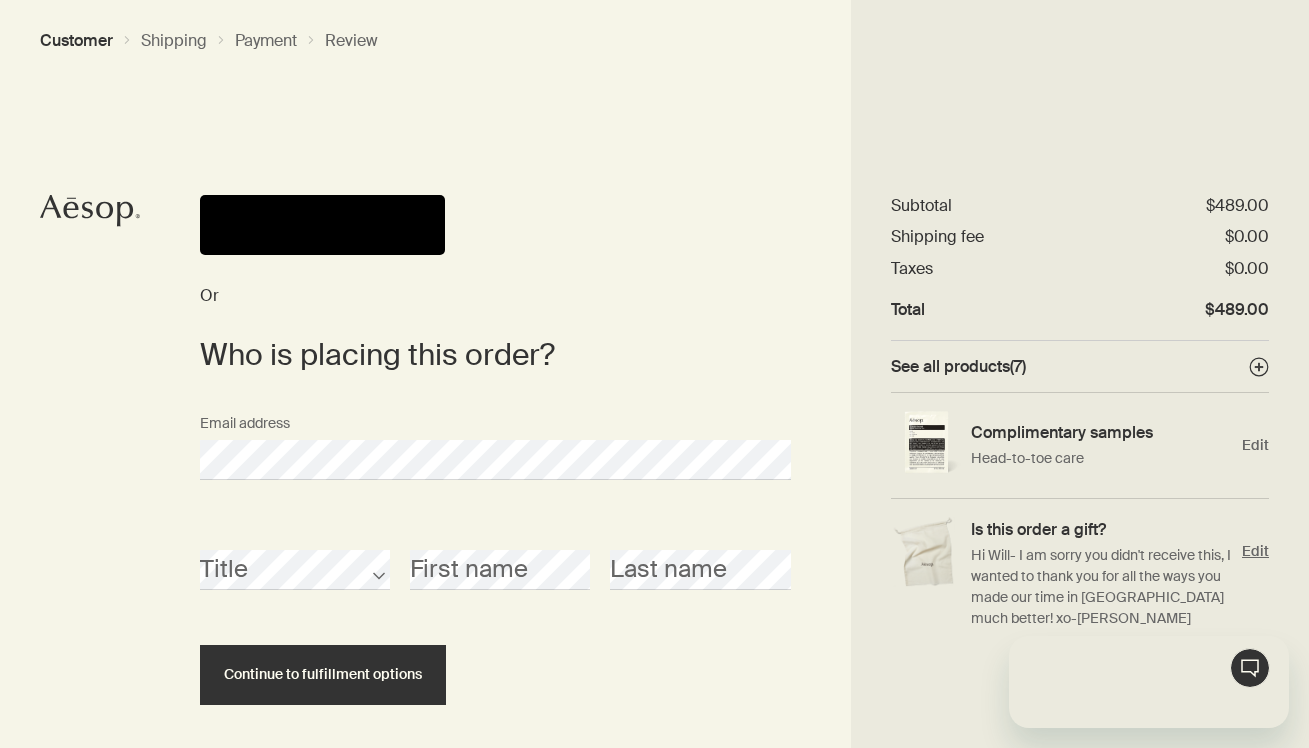 scroll, scrollTop: 0, scrollLeft: 0, axis: both 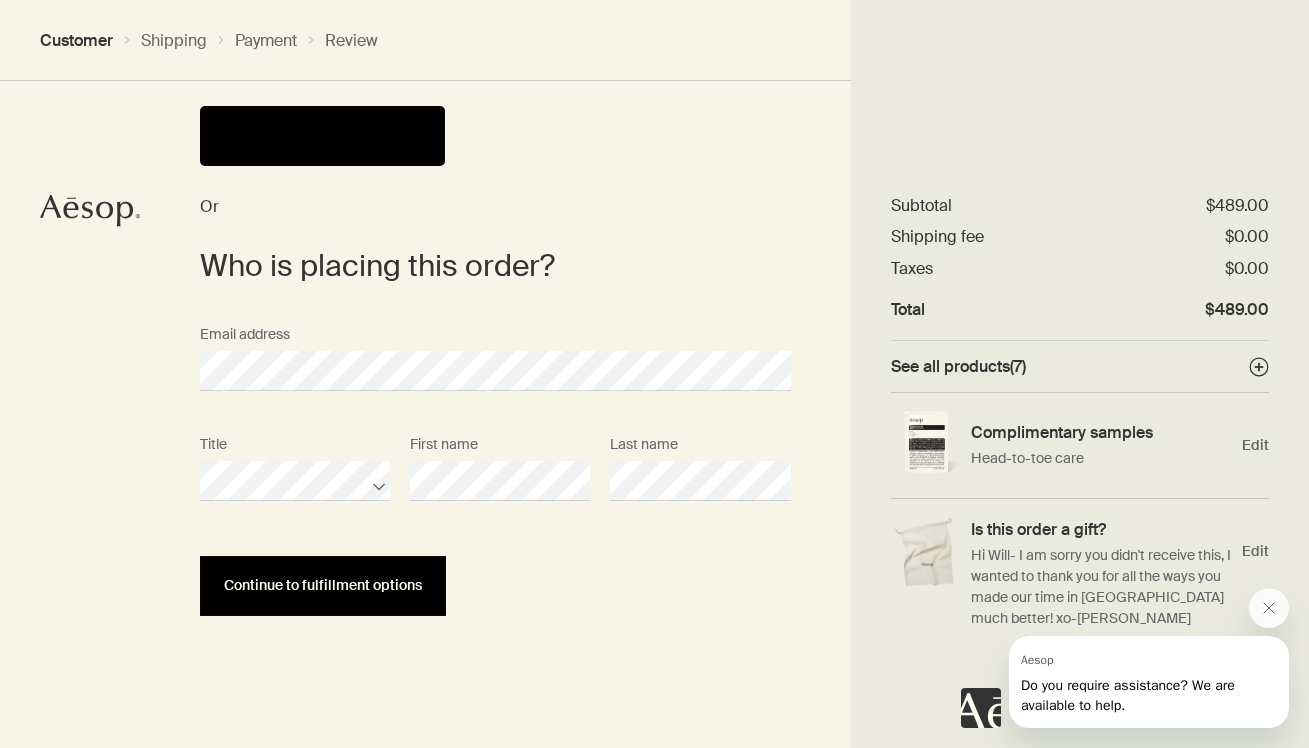 click on "Continue to fulfillment options" at bounding box center (323, 585) 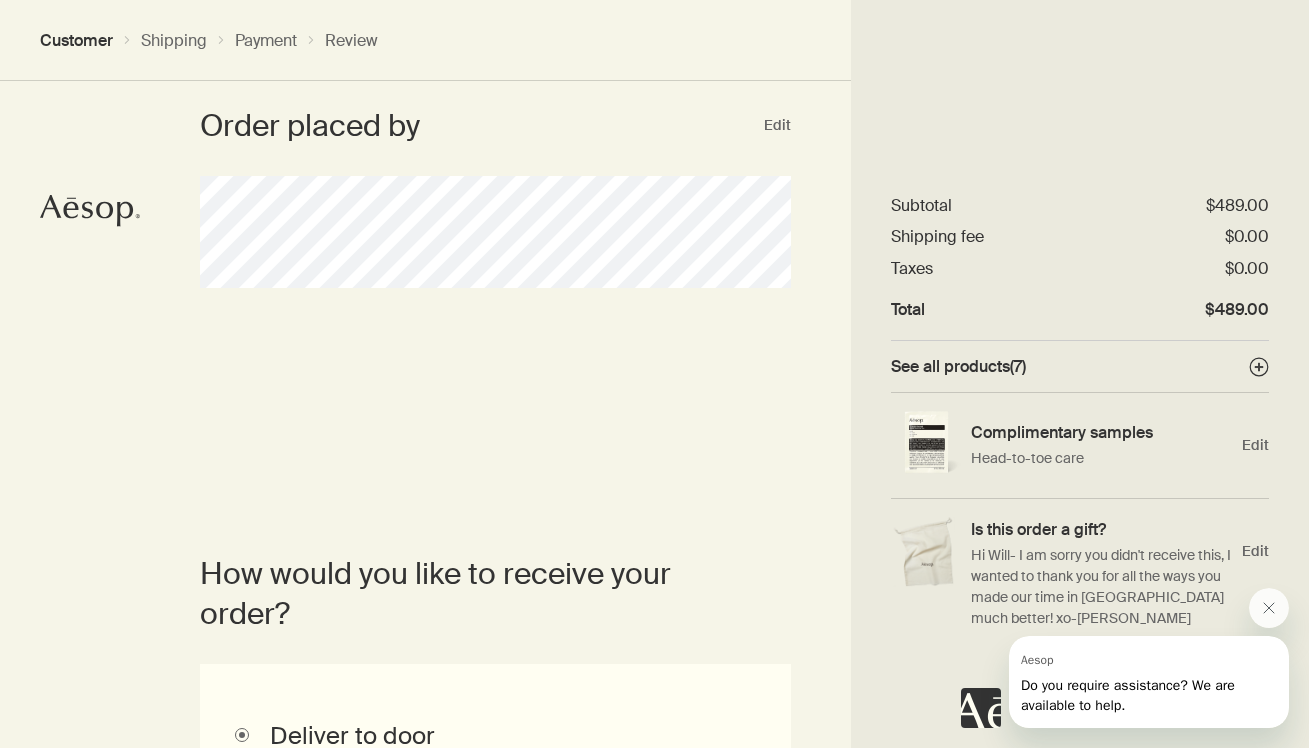 scroll, scrollTop: 0, scrollLeft: 0, axis: both 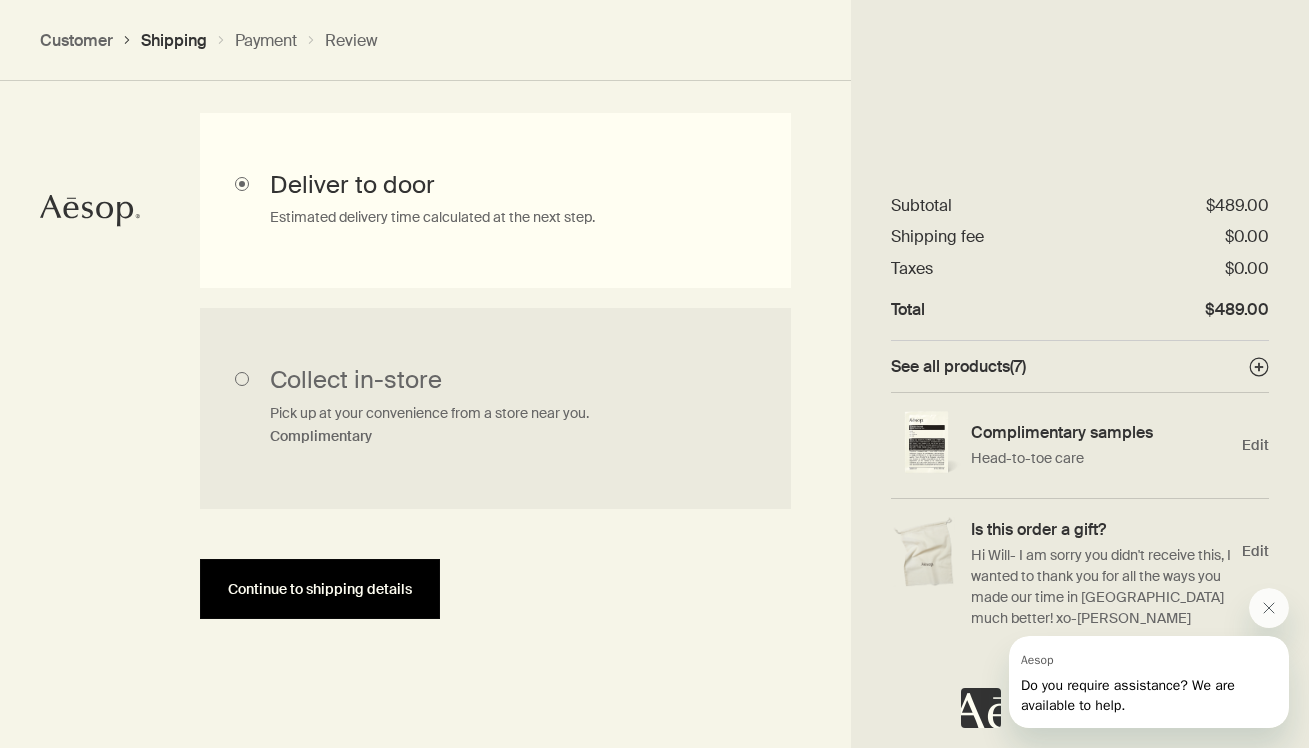 click on "Continue to shipping details" at bounding box center (320, 589) 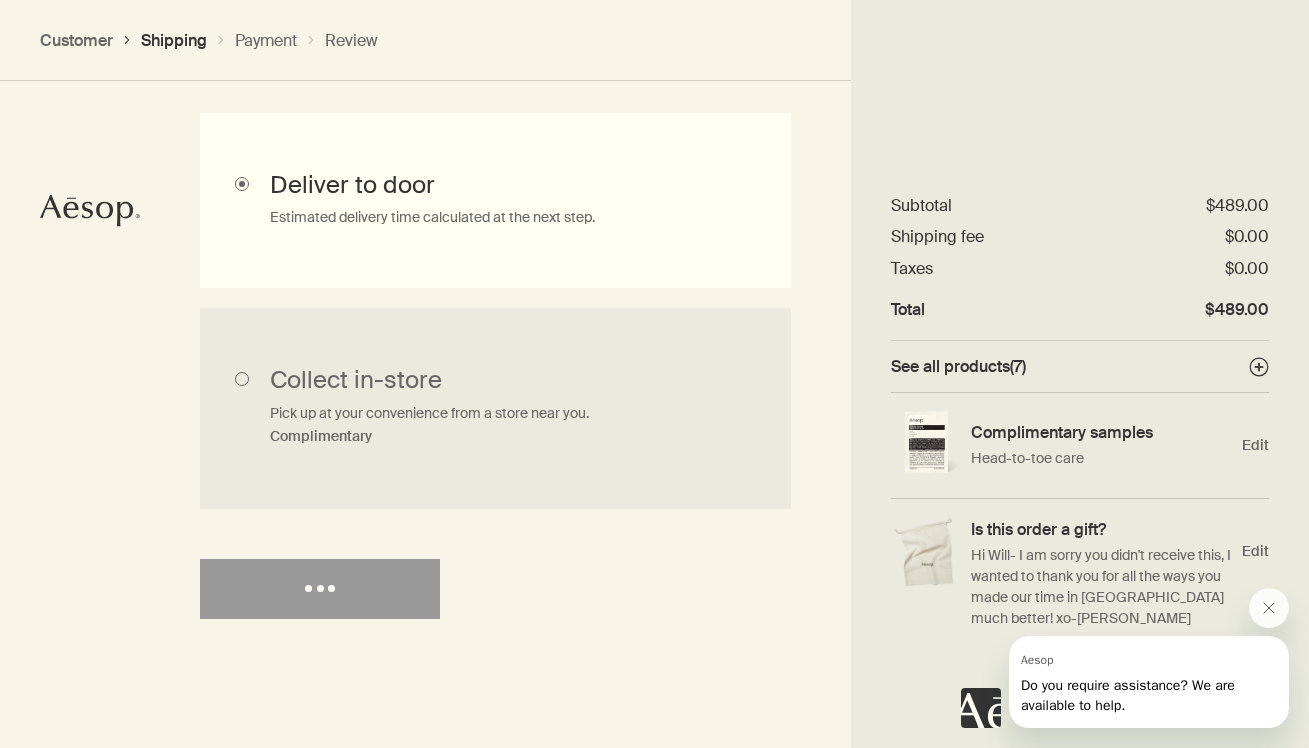 select on "US" 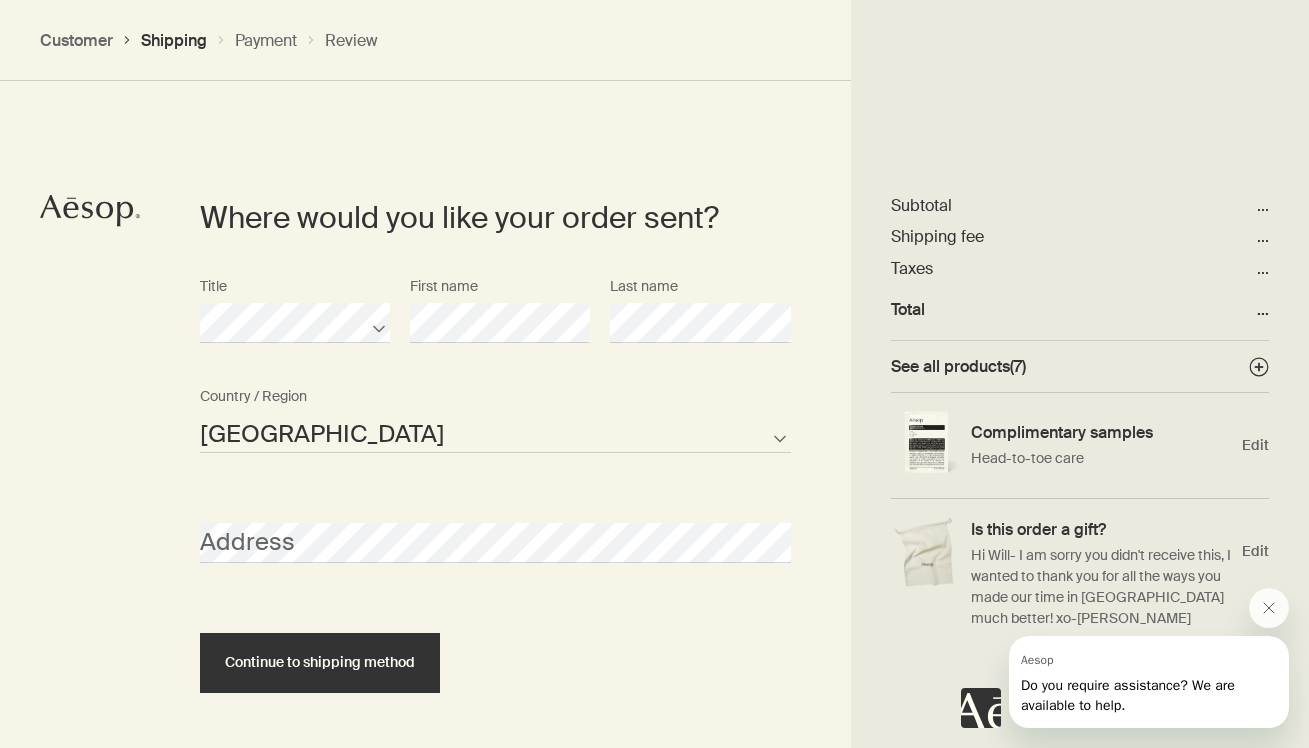 scroll, scrollTop: 863, scrollLeft: 0, axis: vertical 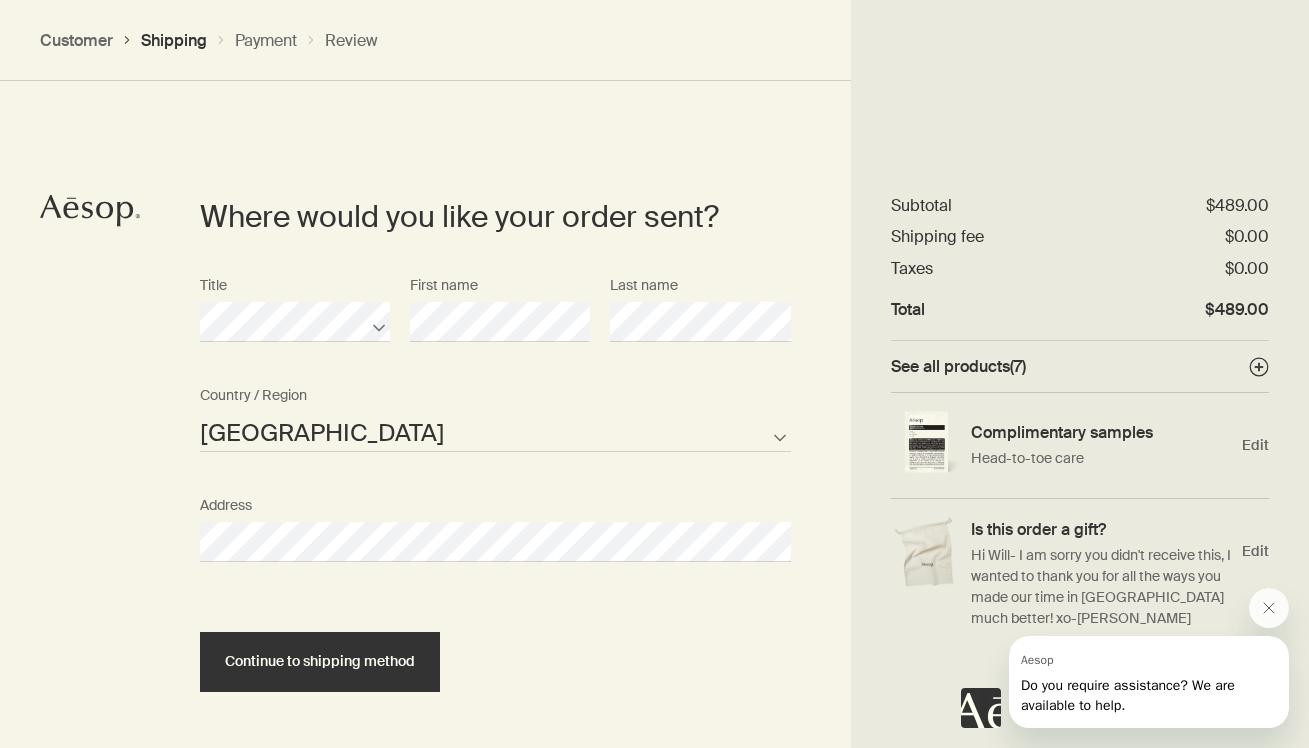 select on "US" 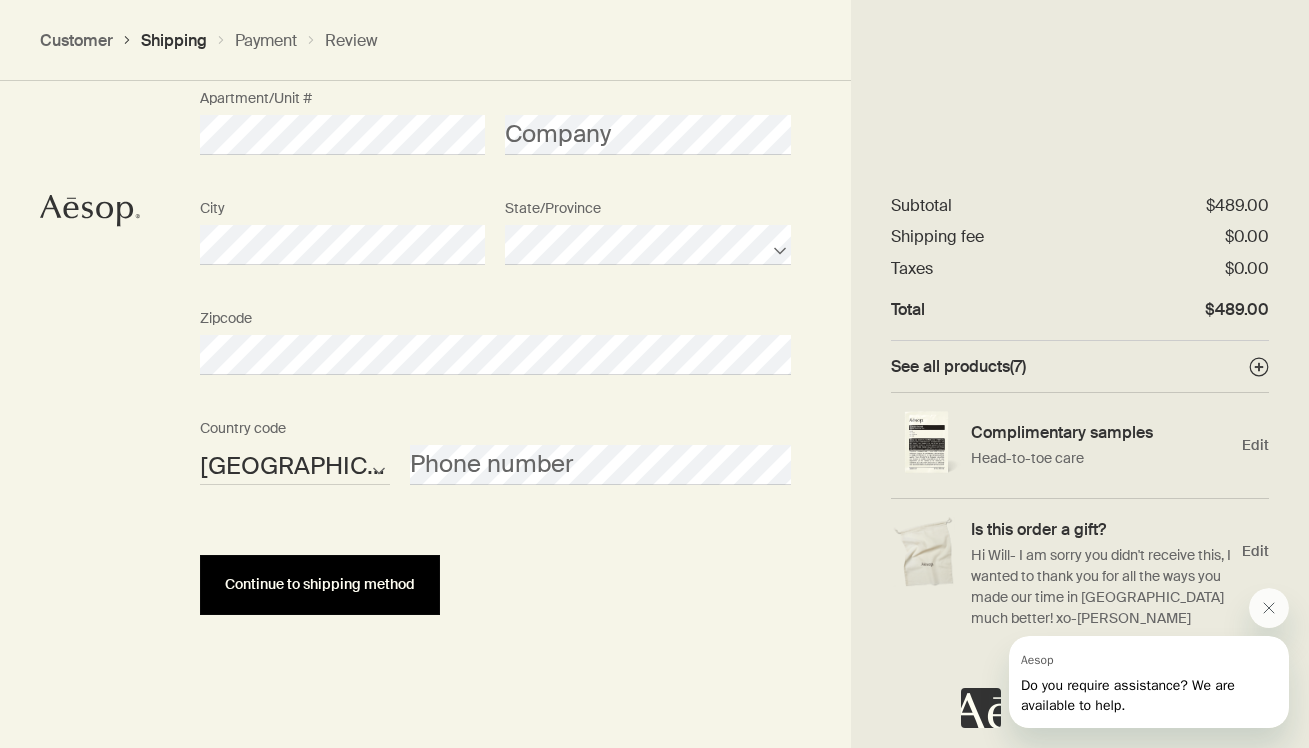 scroll, scrollTop: 1377, scrollLeft: 0, axis: vertical 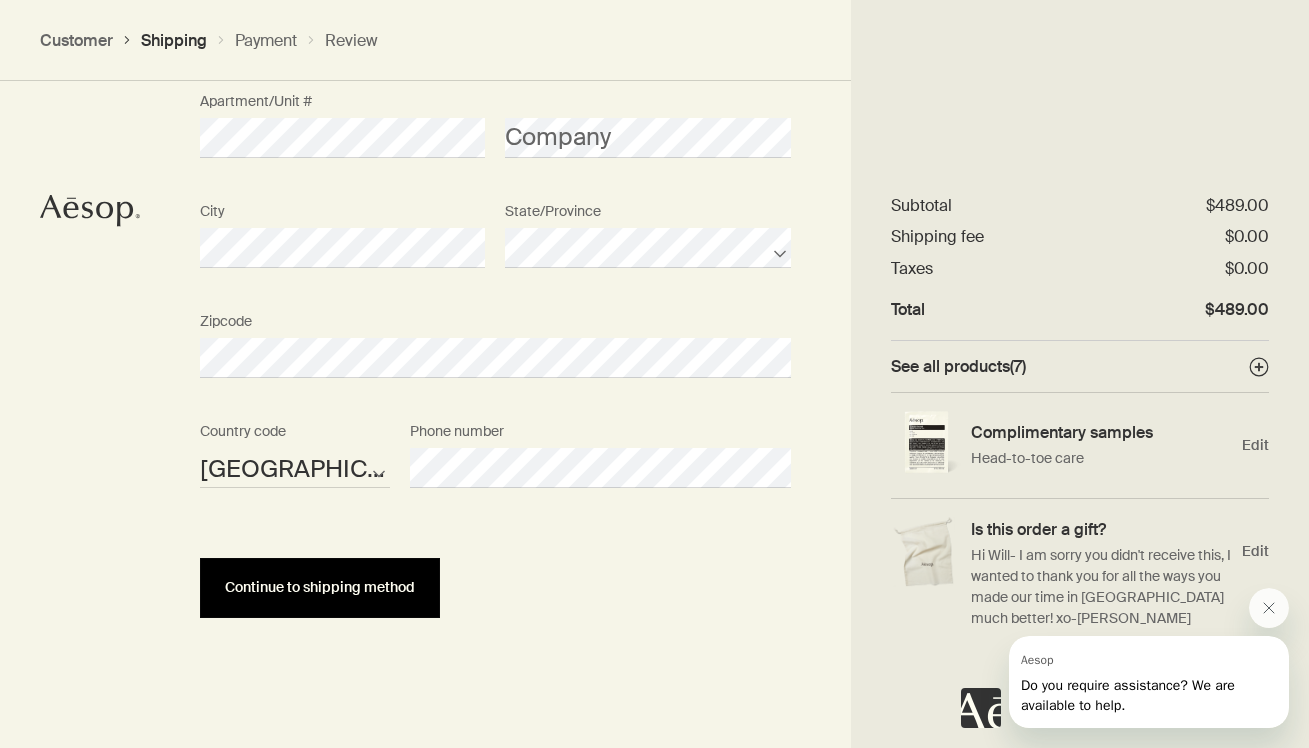 click on "Continue to shipping method" at bounding box center (320, 587) 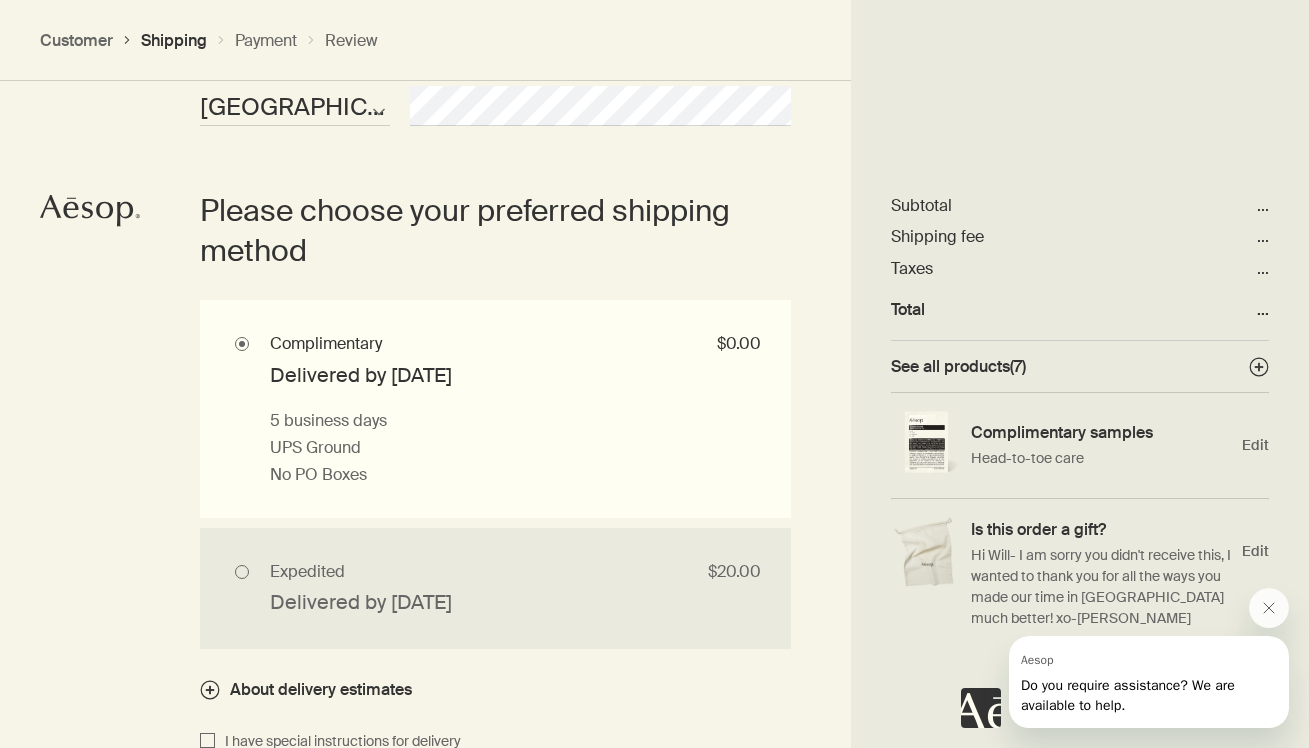 scroll, scrollTop: 1740, scrollLeft: 0, axis: vertical 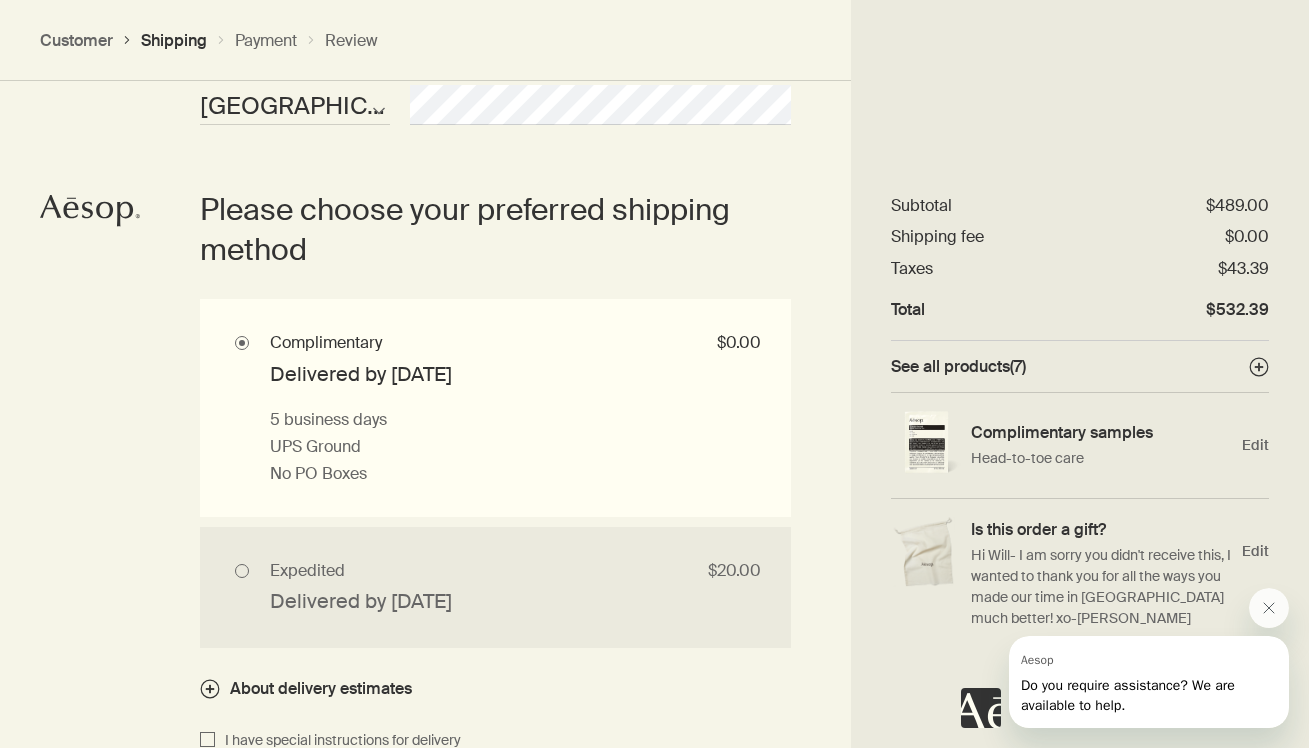 click on "Expedited $20.00 Delivered by Tue, Jul 15 1 business day if placed before 12PM ET UPS Next Day Air No PO Boxes" at bounding box center (495, 587) 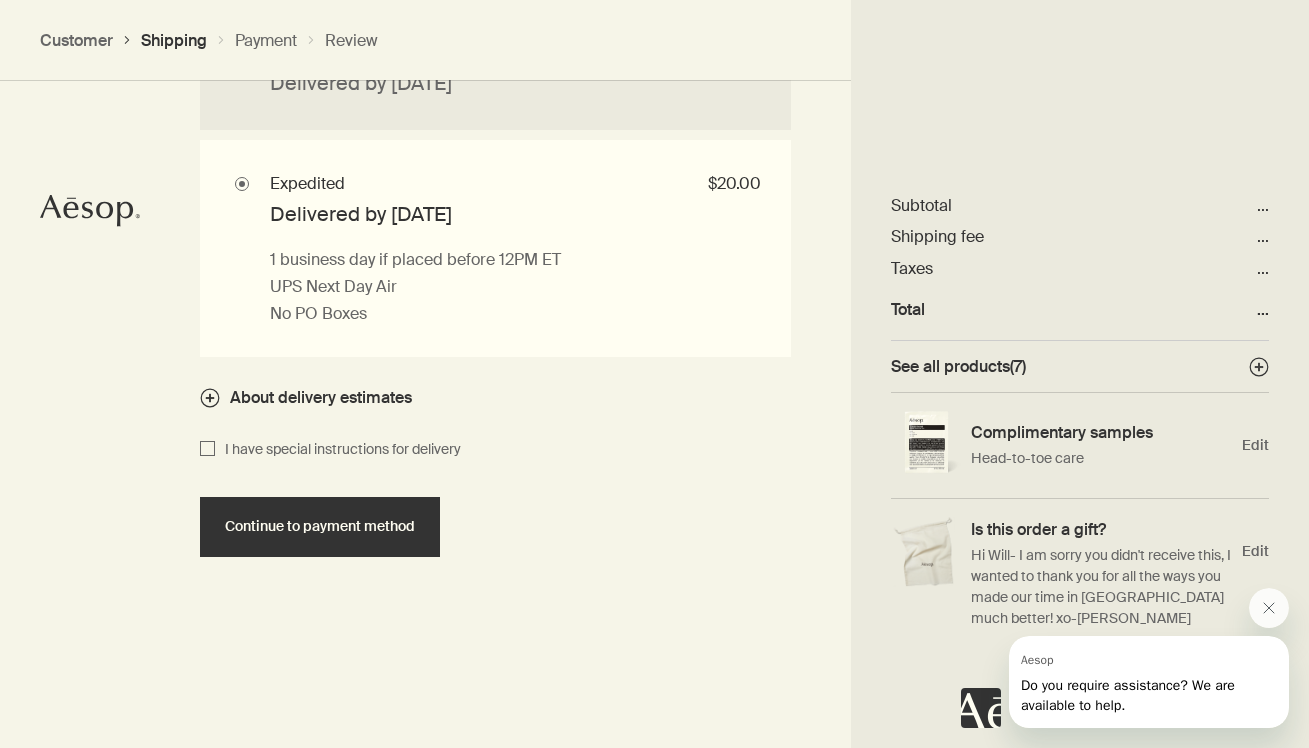 scroll, scrollTop: 2030, scrollLeft: 0, axis: vertical 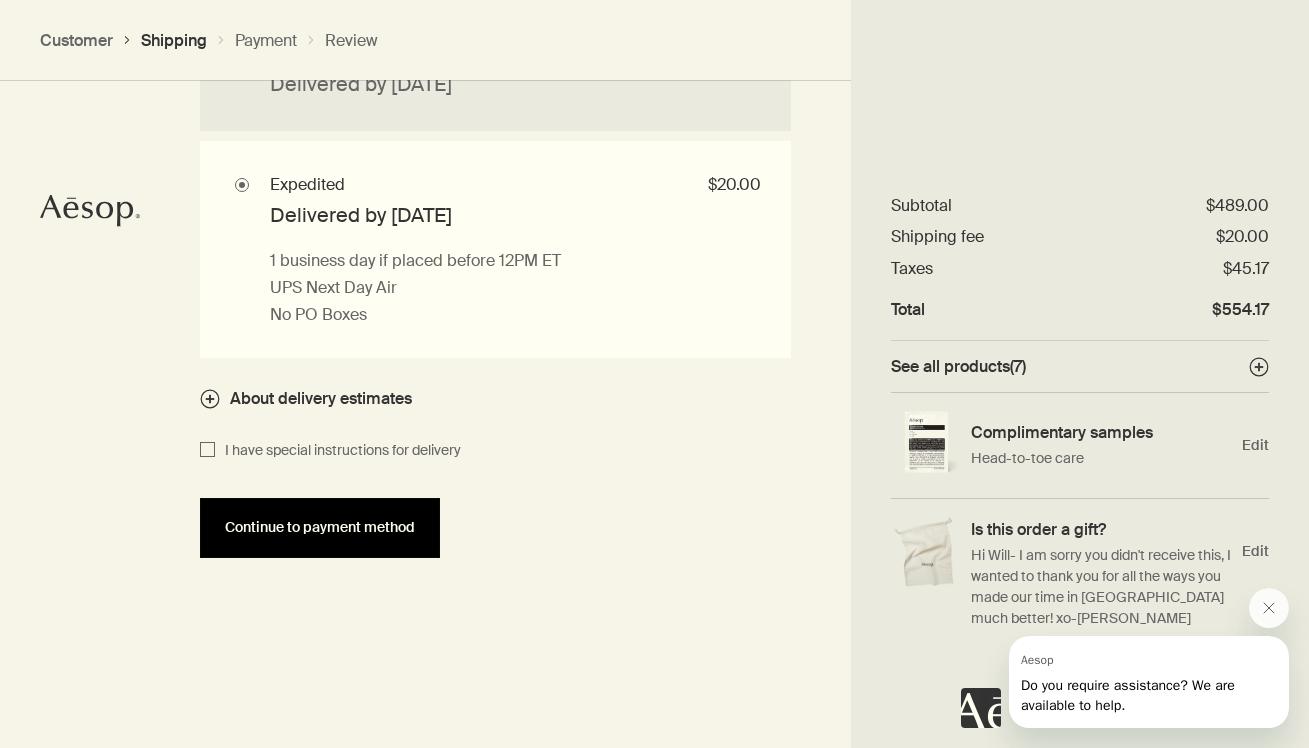 click on "Continue to payment method" at bounding box center [320, 527] 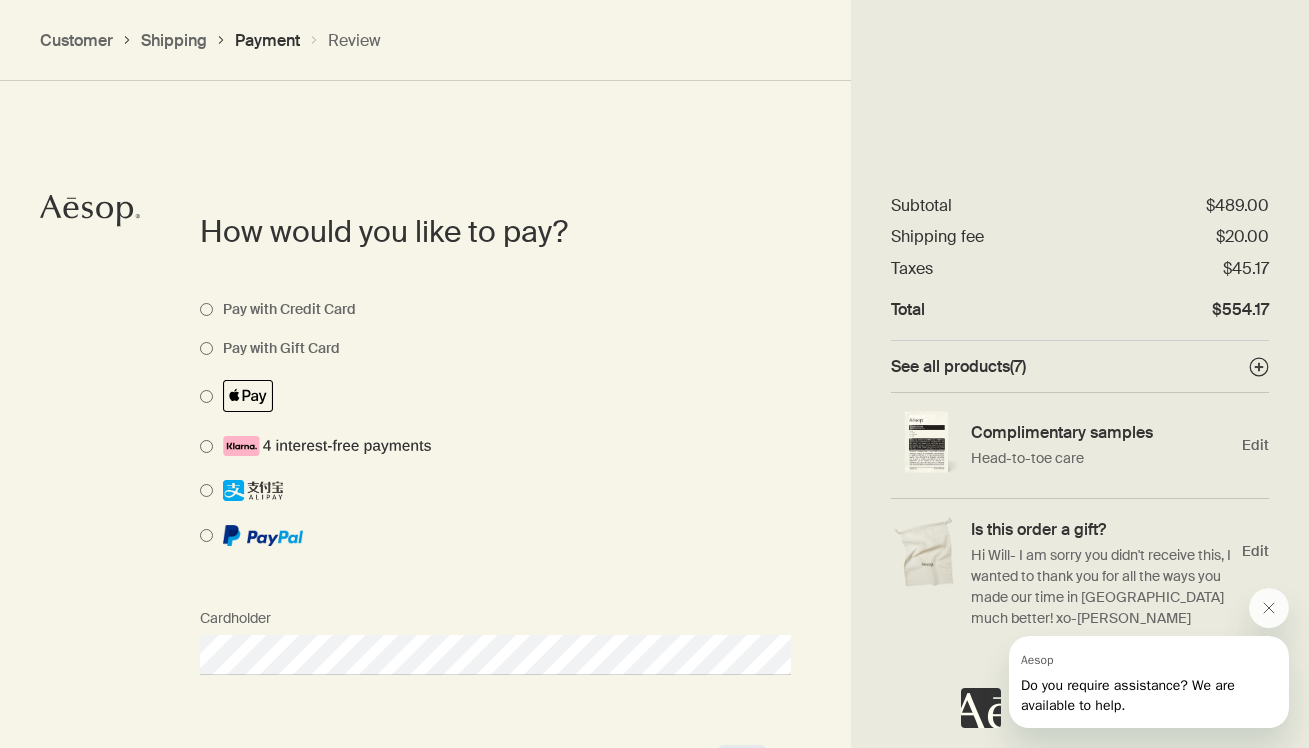 scroll, scrollTop: 1509, scrollLeft: 0, axis: vertical 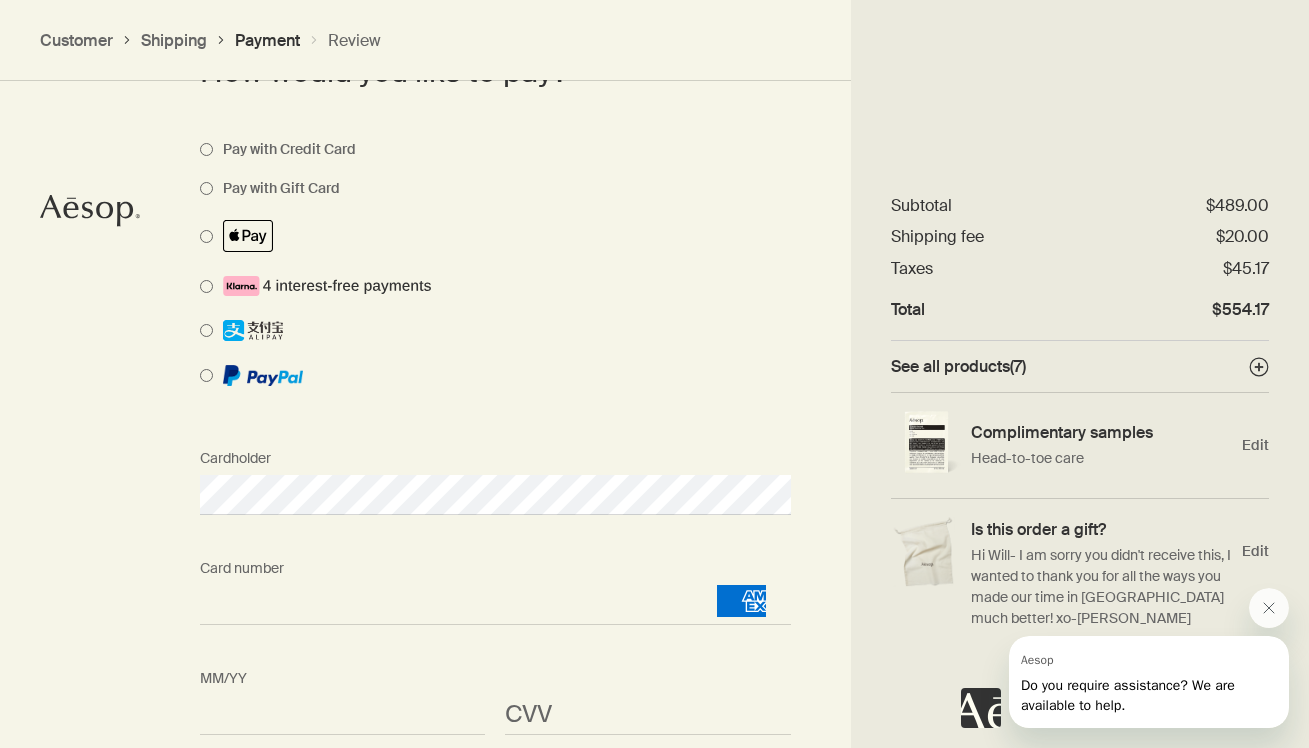 click on "<p>Your browser does not support iframes.</p>" at bounding box center [647, 715] 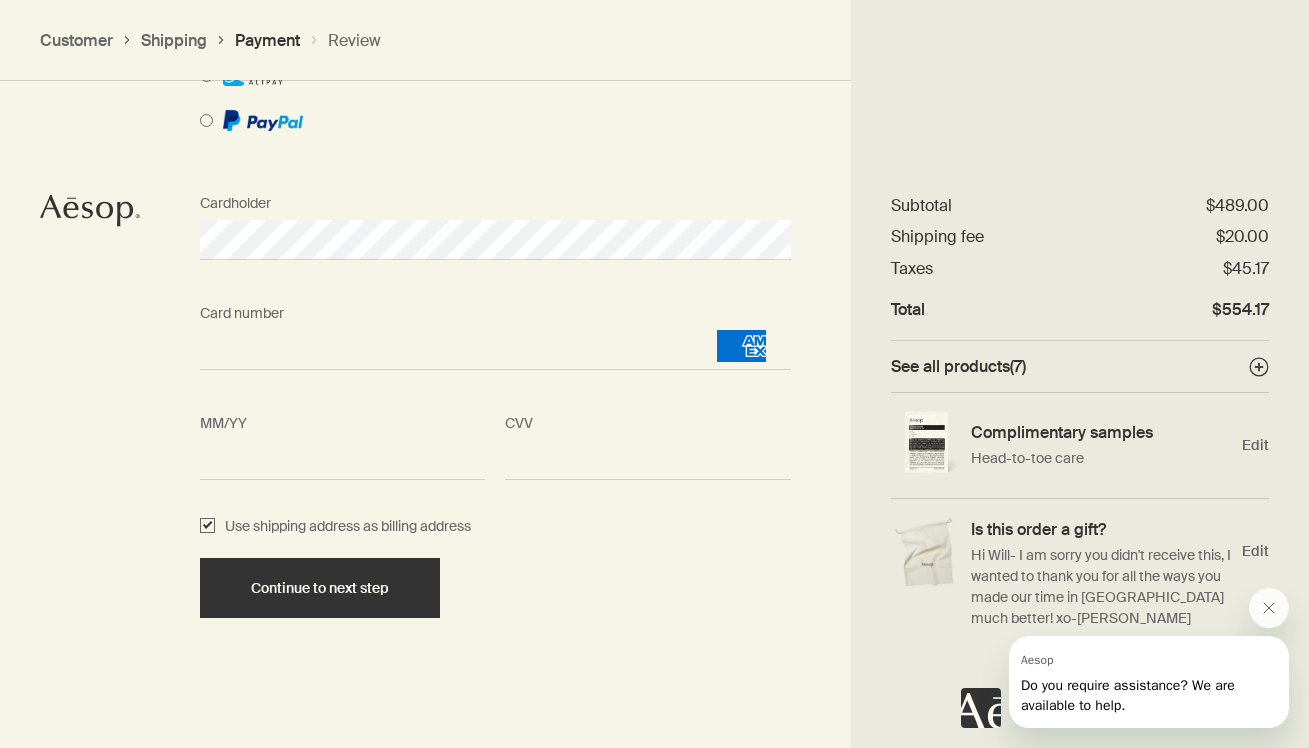 scroll, scrollTop: 1908, scrollLeft: 0, axis: vertical 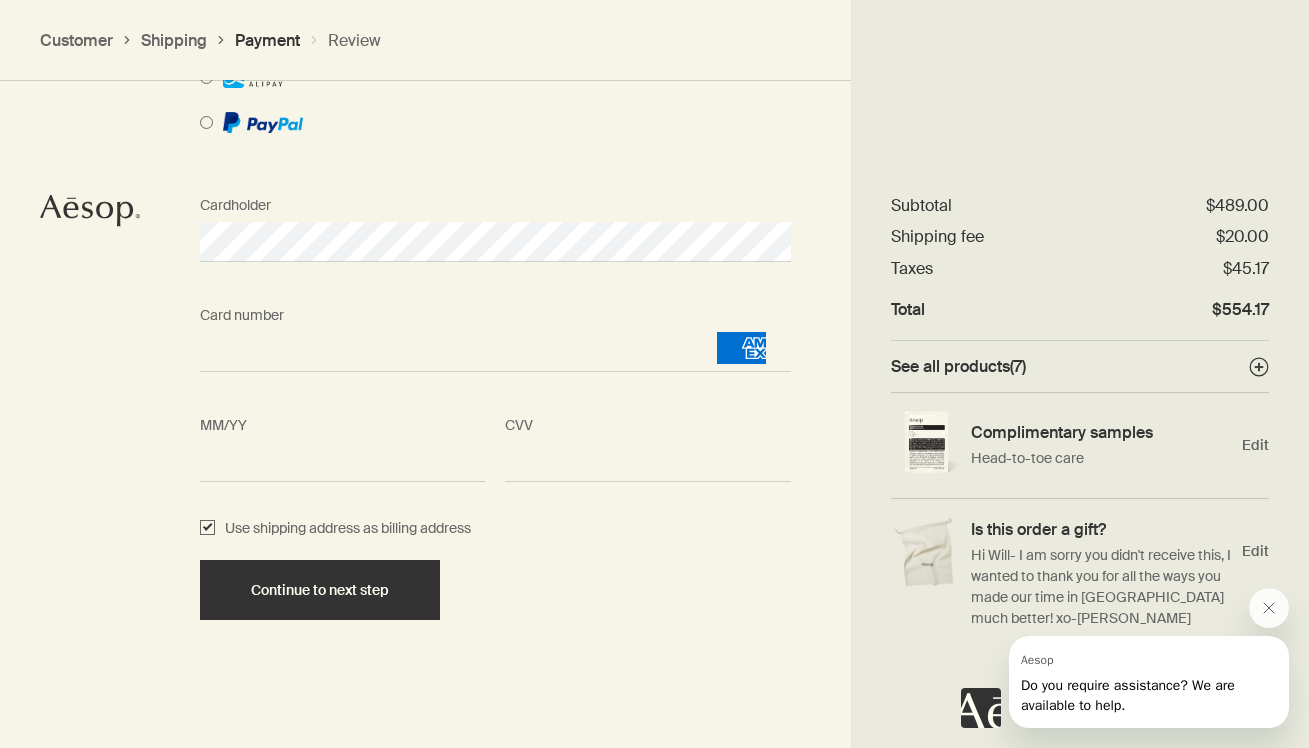 click on "Use shipping address as billing address" at bounding box center (207, 529) 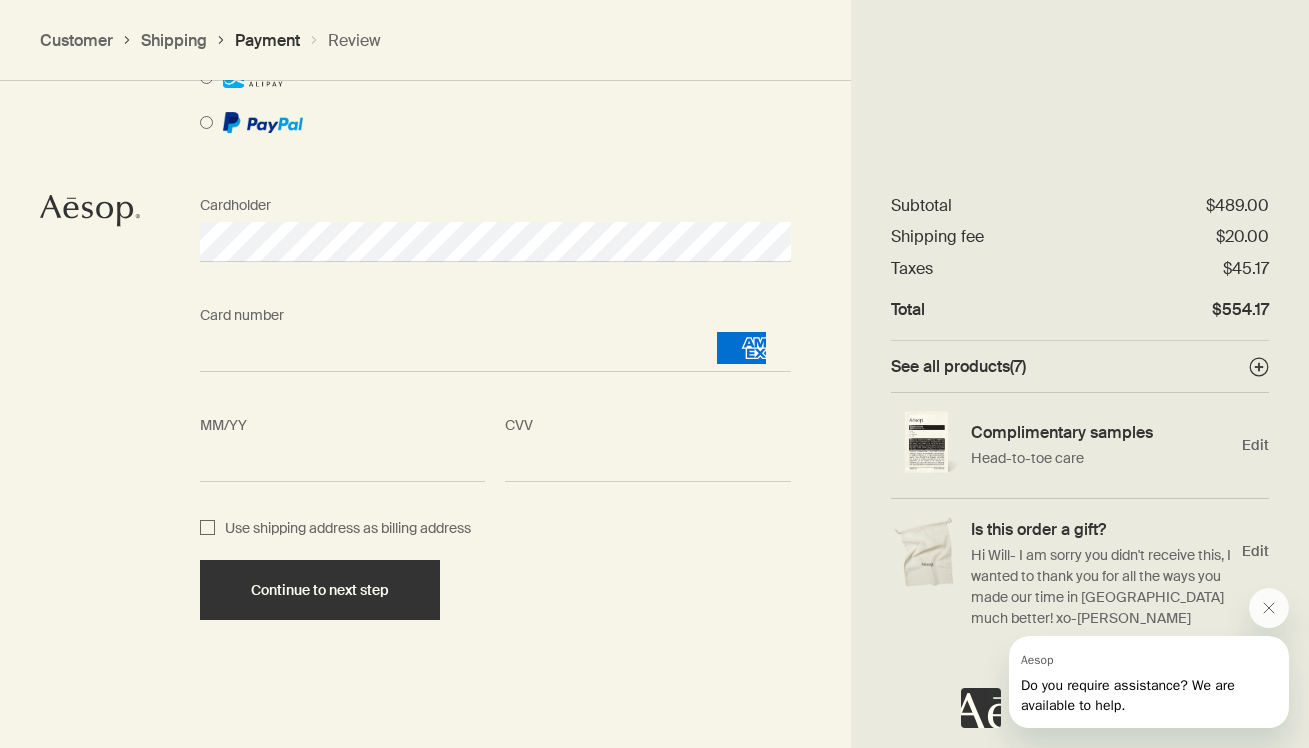 checkbox on "false" 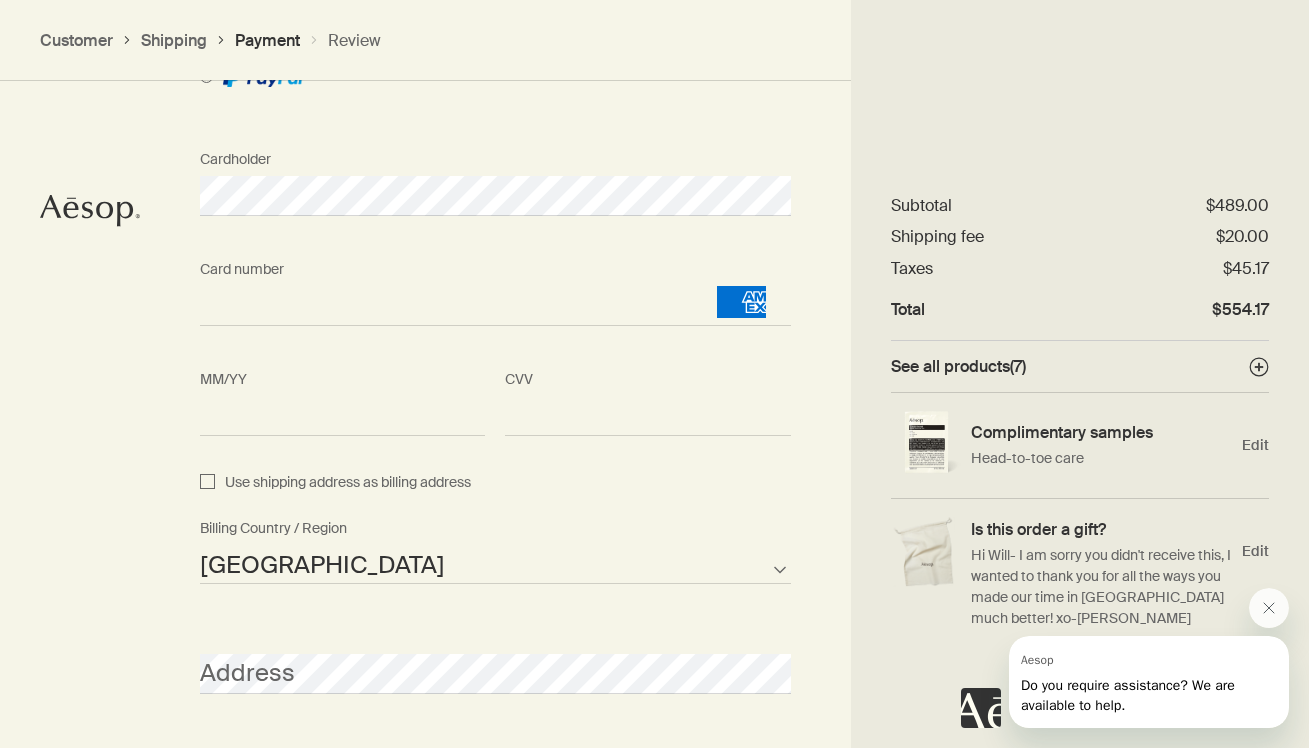 scroll, scrollTop: 1996, scrollLeft: 0, axis: vertical 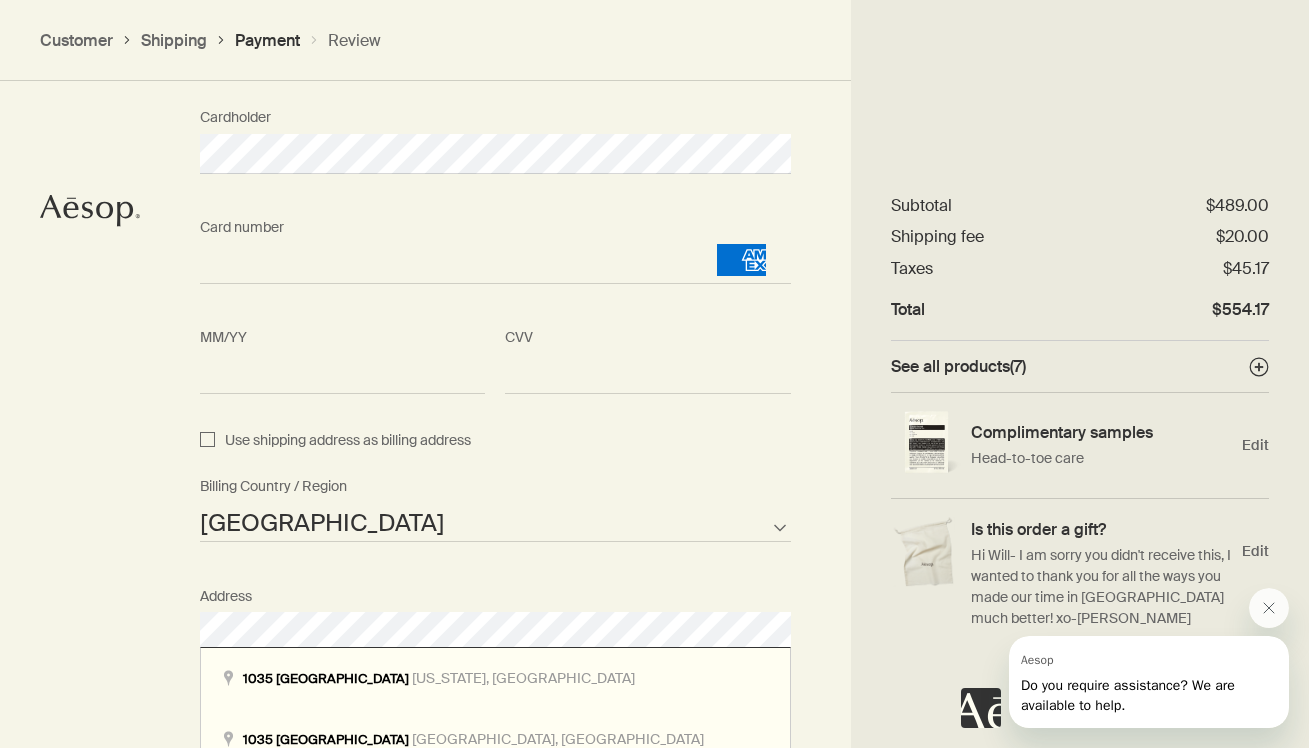 drag, startPoint x: 381, startPoint y: 674, endPoint x: 356, endPoint y: 674, distance: 25 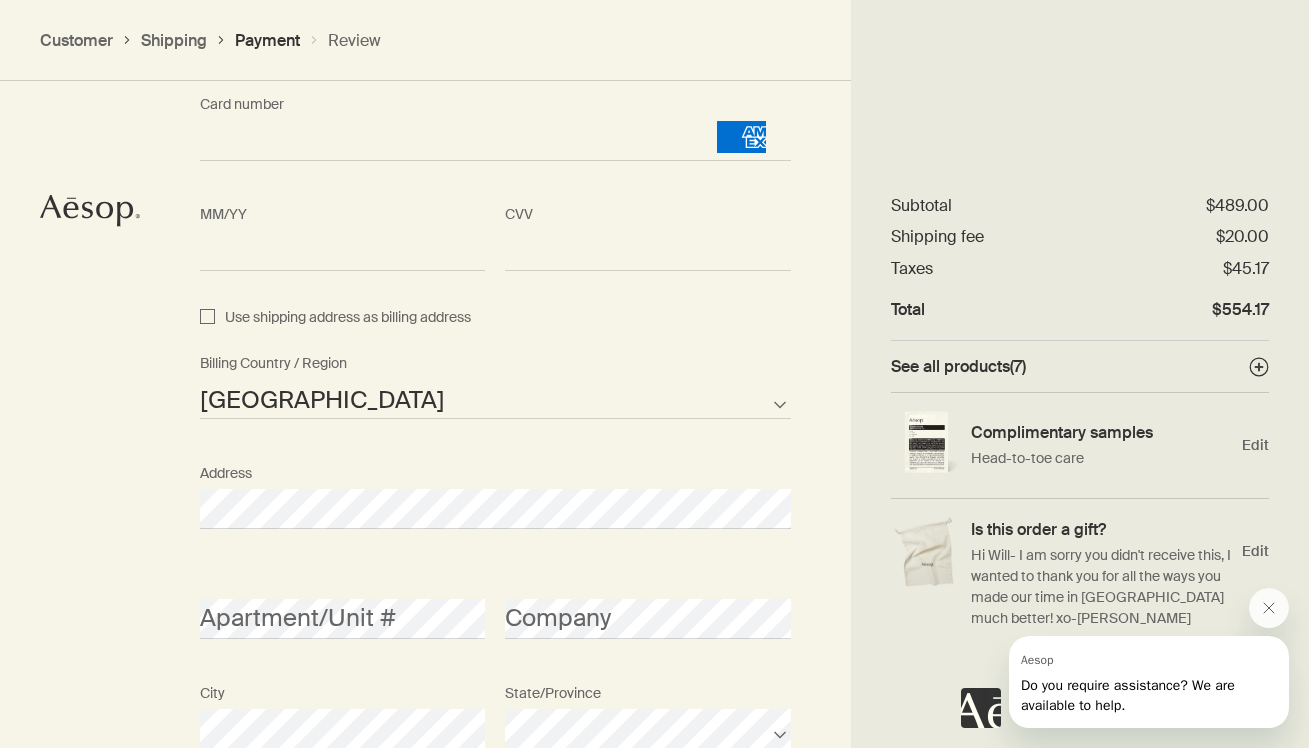 scroll, scrollTop: 2120, scrollLeft: 0, axis: vertical 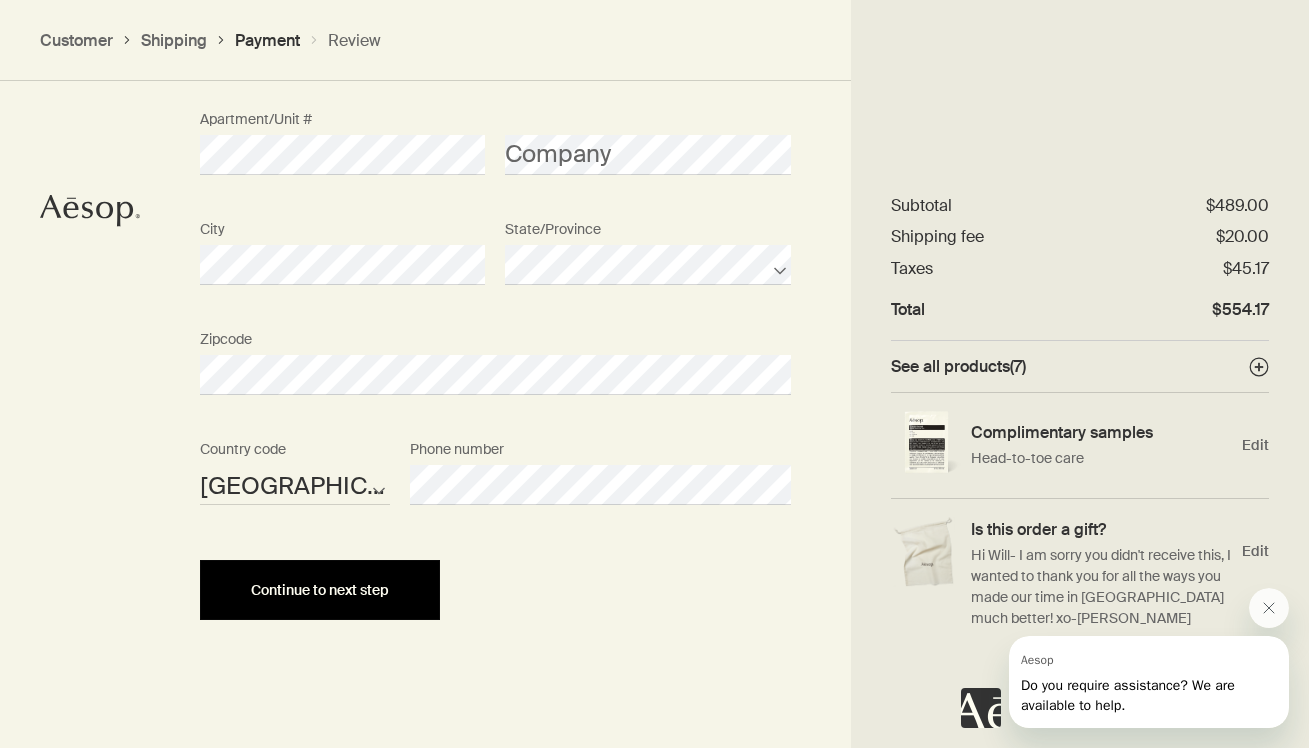 click on "Continue to next step" at bounding box center [320, 590] 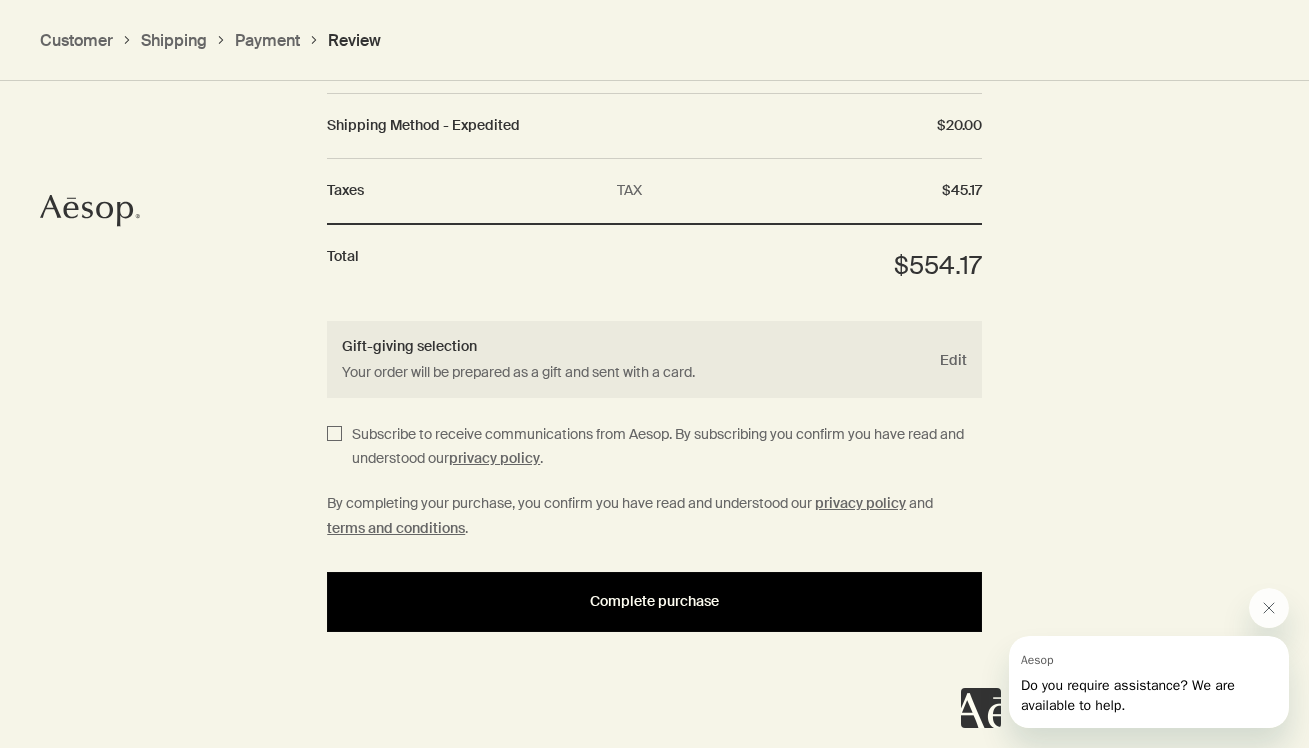 scroll, scrollTop: 3168, scrollLeft: 0, axis: vertical 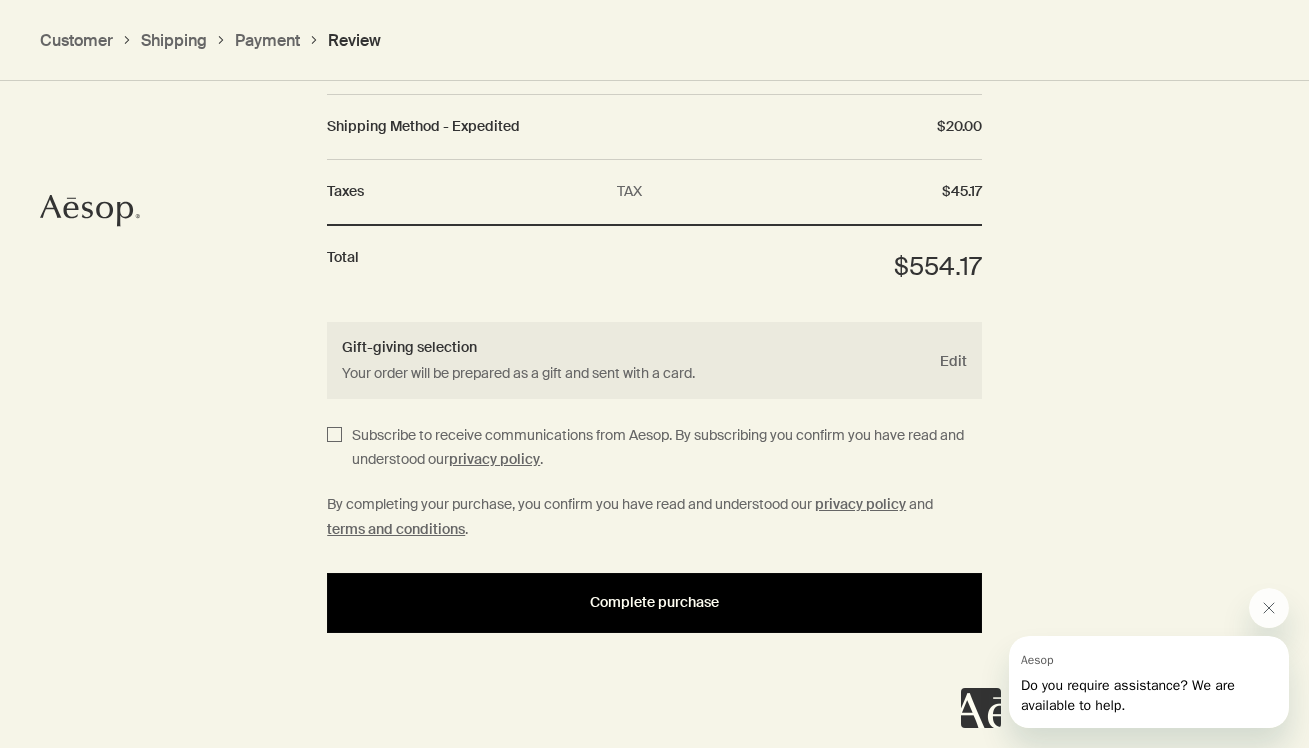 click on "Complete purchase" at bounding box center [654, 602] 